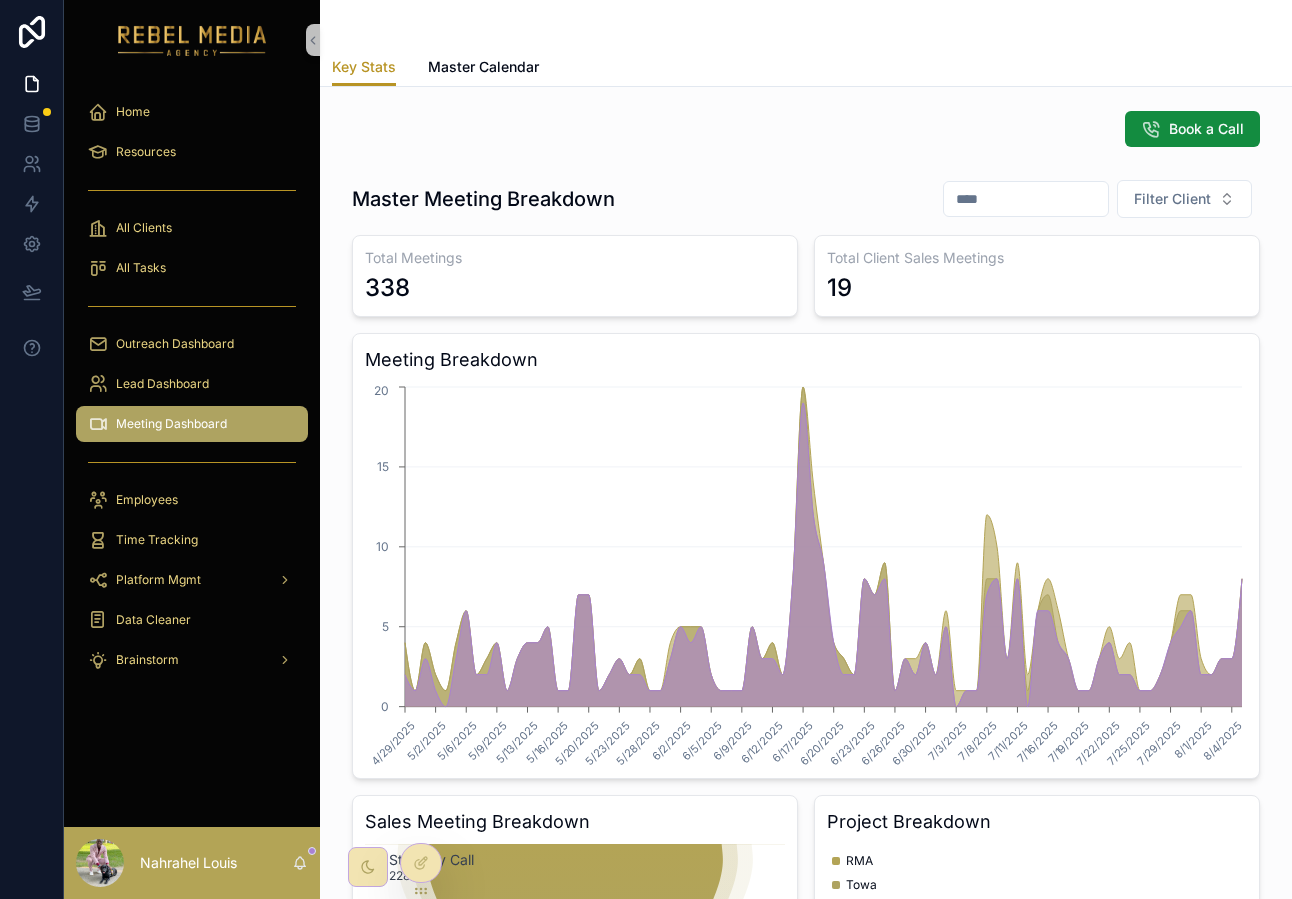 scroll, scrollTop: 0, scrollLeft: 0, axis: both 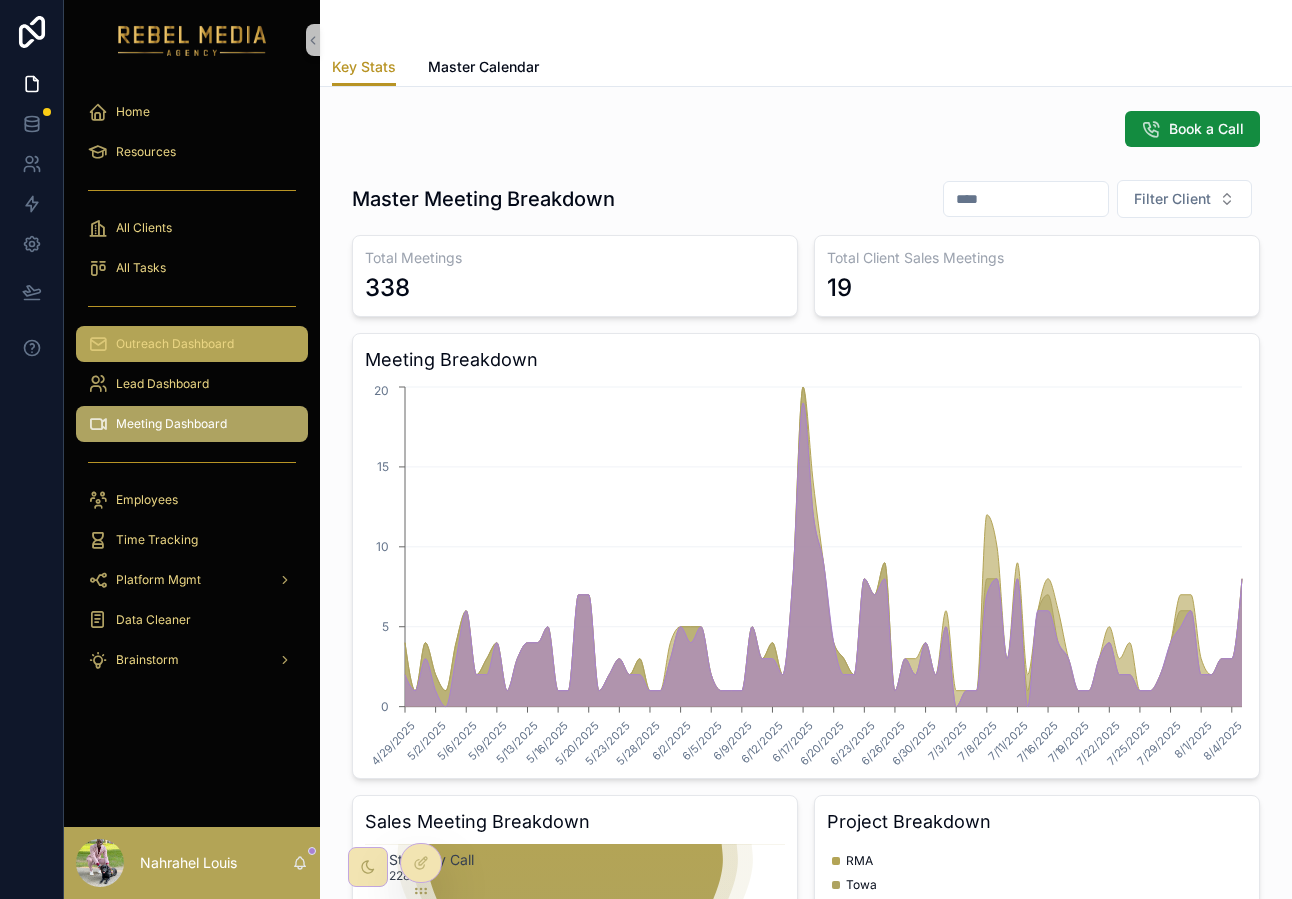 click on "Outreach Dashboard" at bounding box center [175, 344] 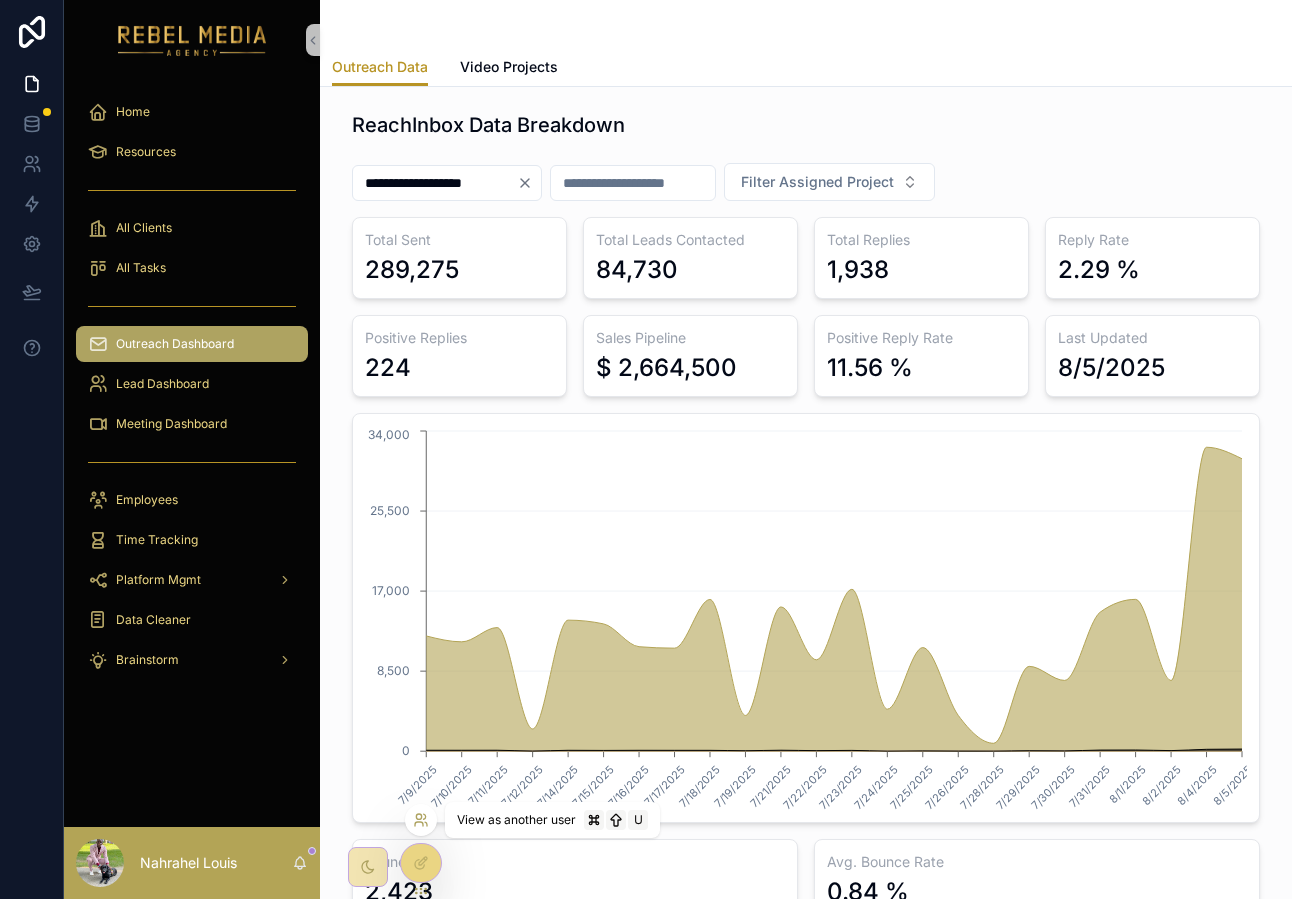 click 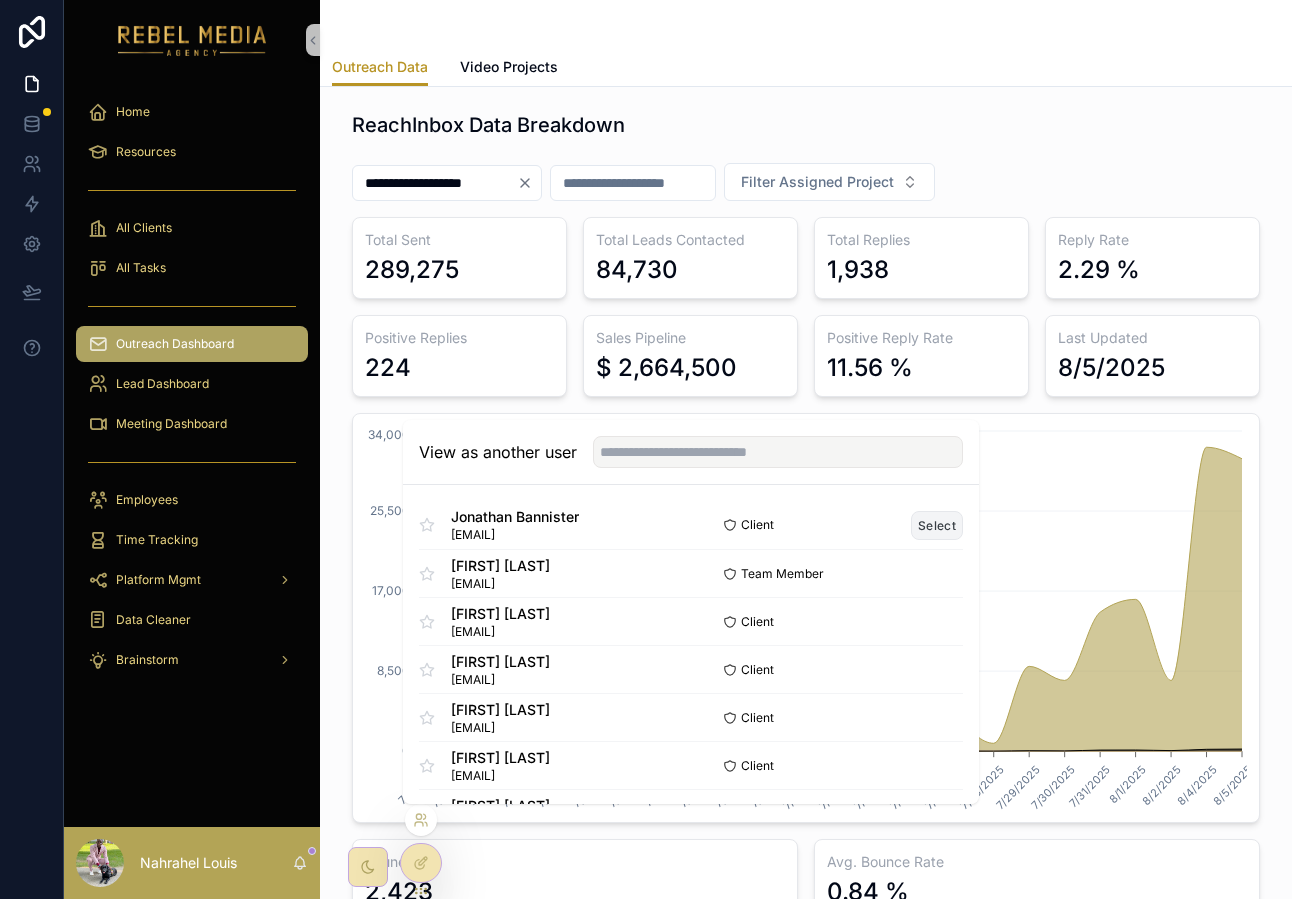 click on "Select" at bounding box center (937, 525) 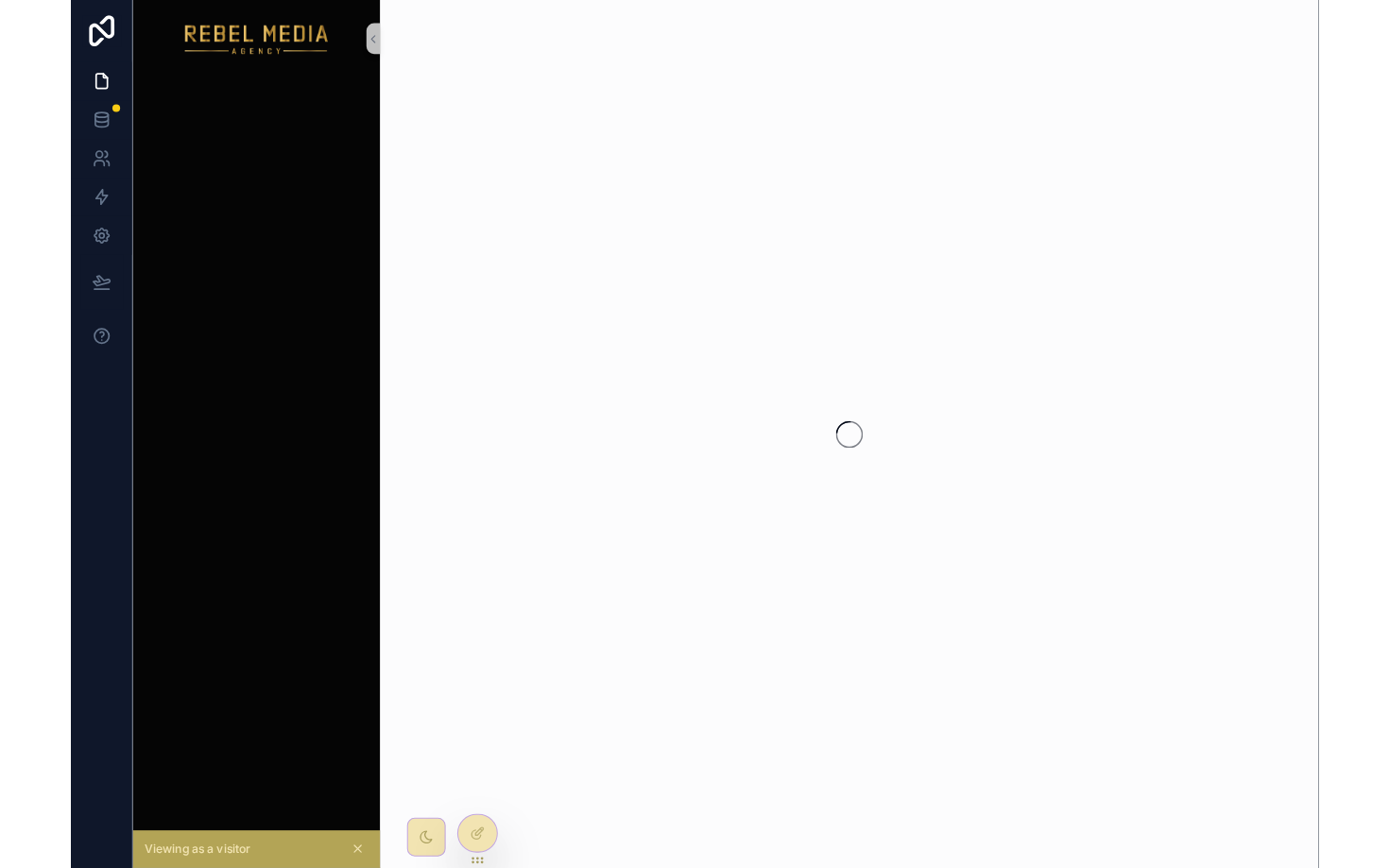 scroll, scrollTop: 0, scrollLeft: 0, axis: both 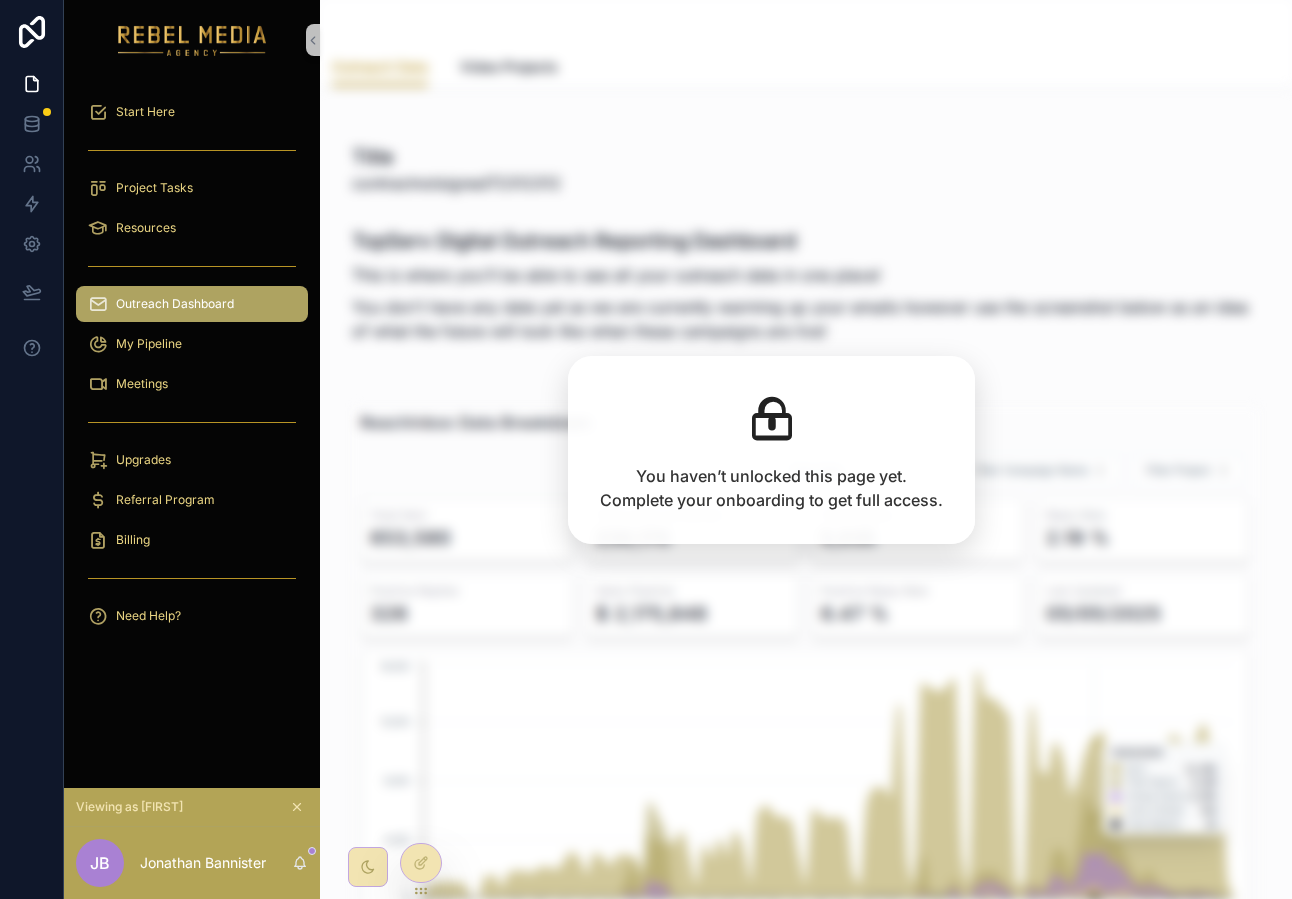 click on "Outreach Data Outreach Data Video Projects Title contractnotsigned72312312 TopServ Digital Outreach Reporting Dashboard This is where you'll be able to see all your outreach data in one place! You don't have any data yet as we are currently warming up your emails however use the screenshot below as an idea of what the future will look like when these campaigns are live!" at bounding box center [806, 449] 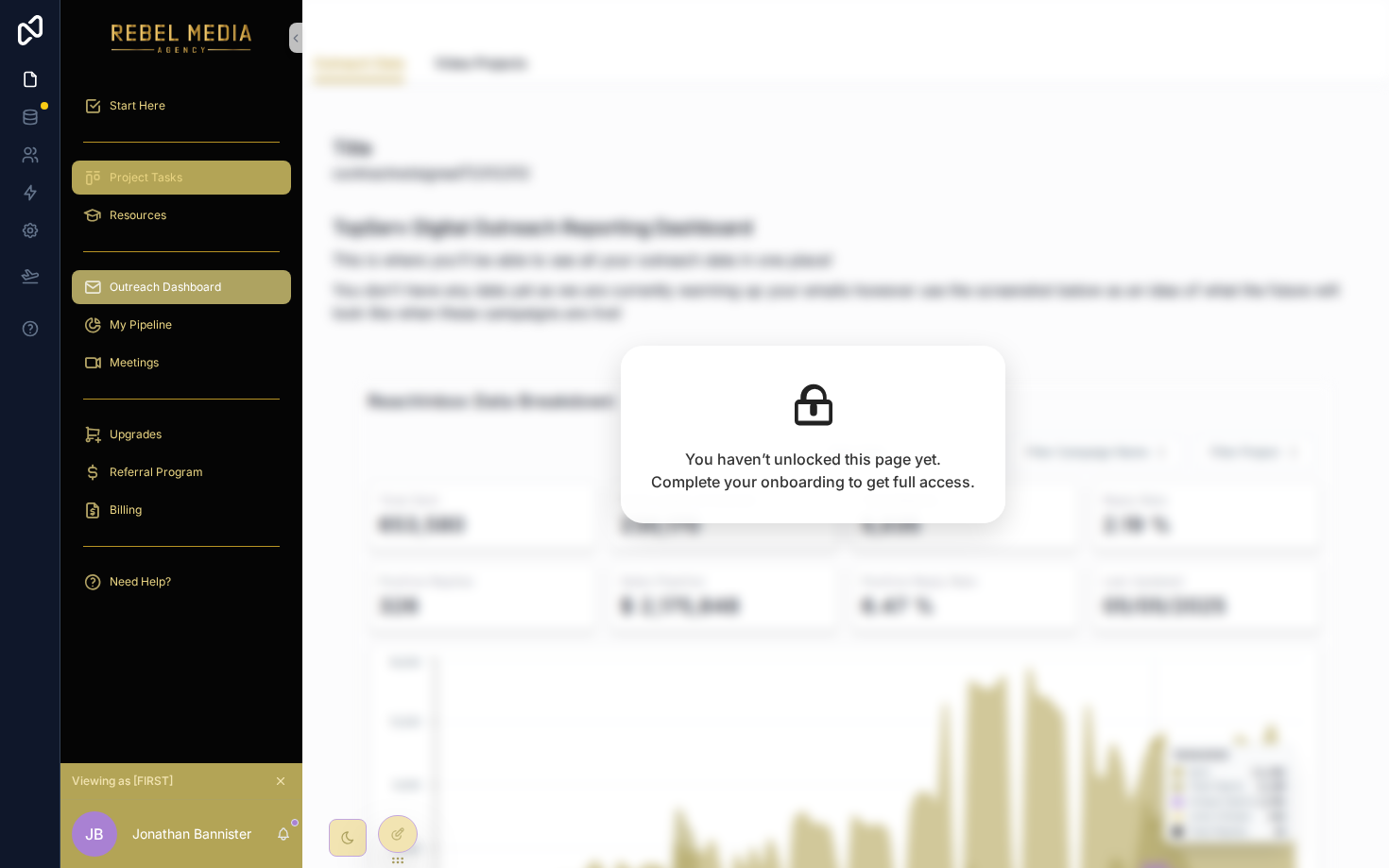 click on "Project Tasks" at bounding box center (181, 178) 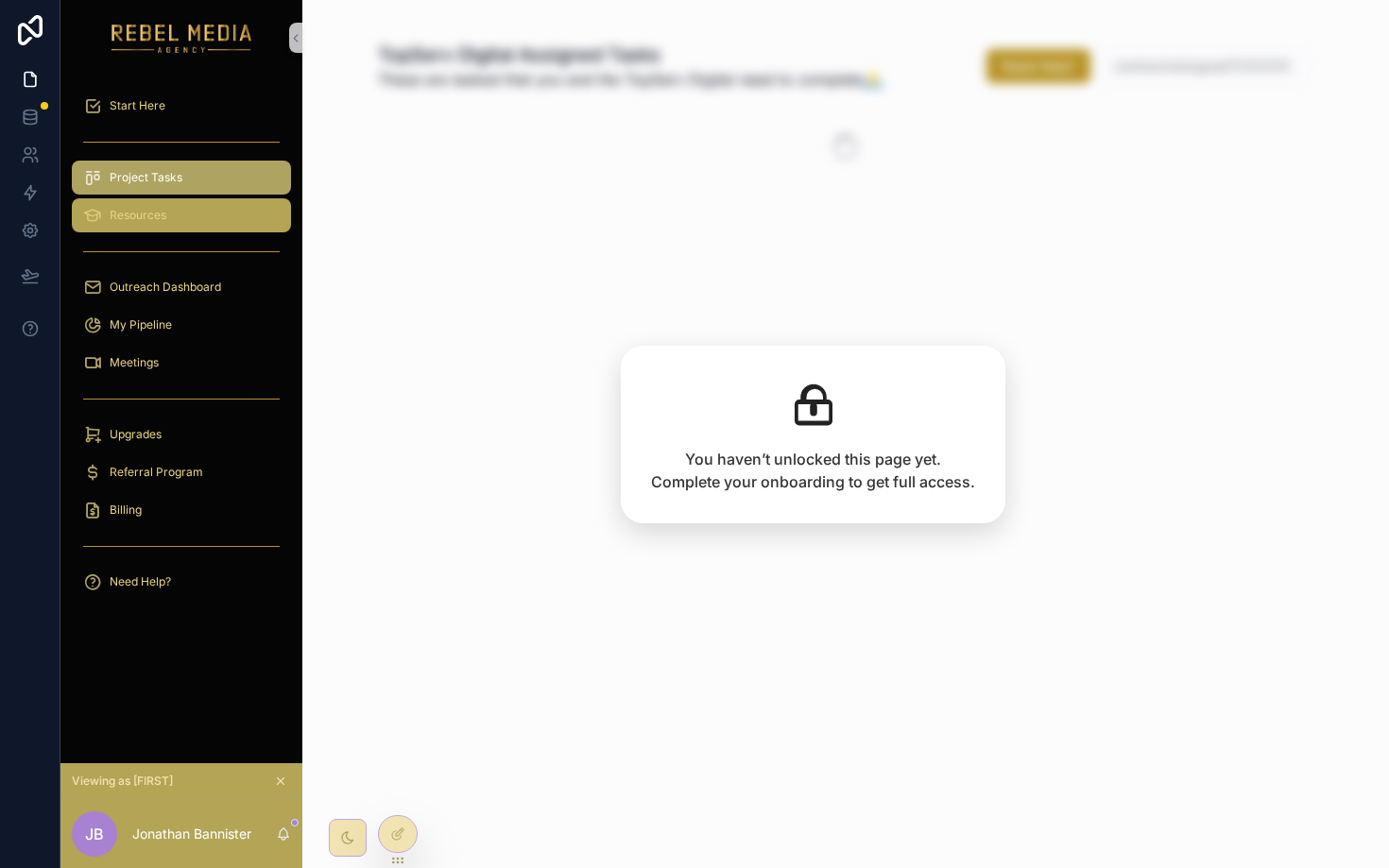click on "Resources" at bounding box center (181, 215) 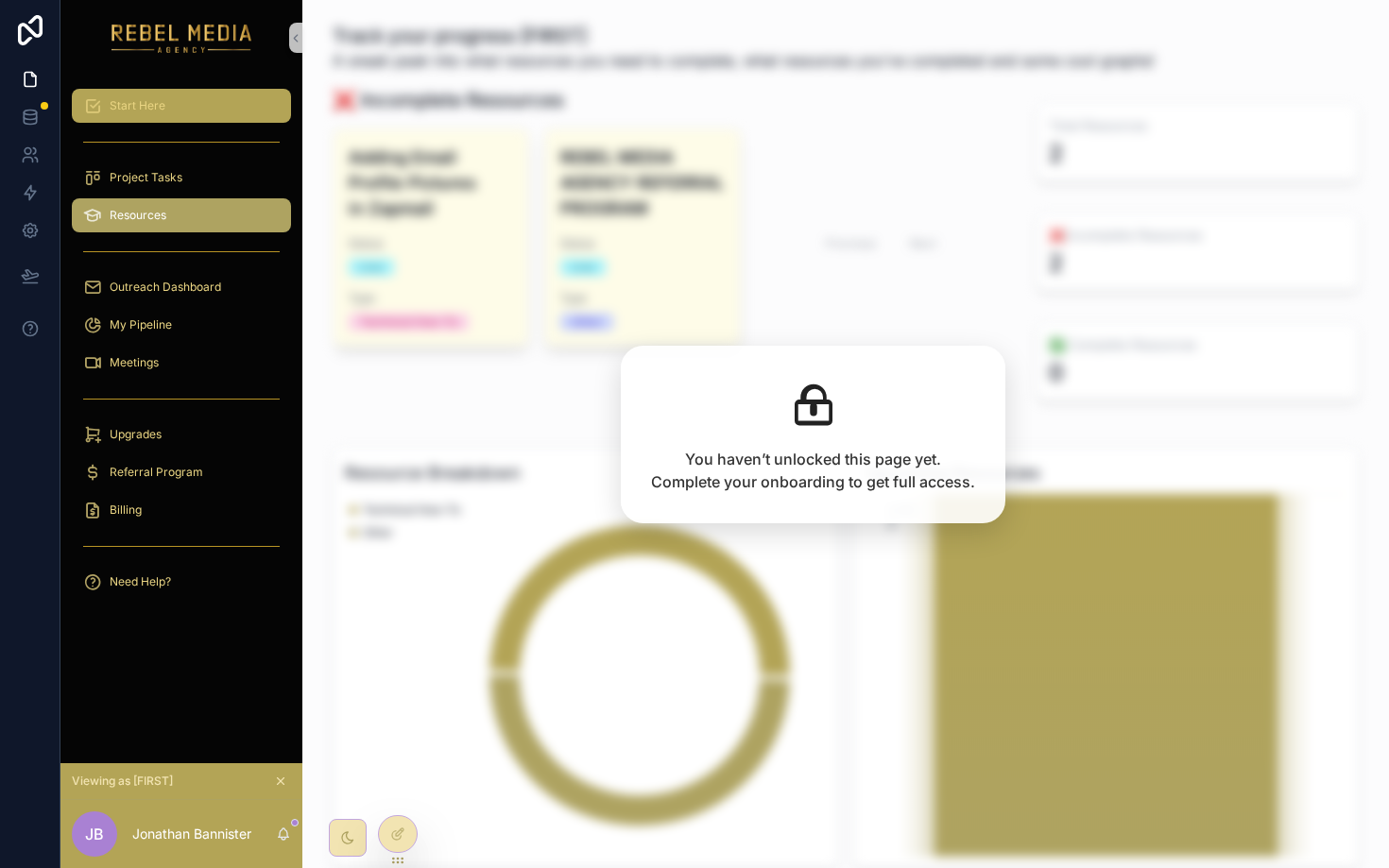 click on "Start Here" at bounding box center (181, 106) 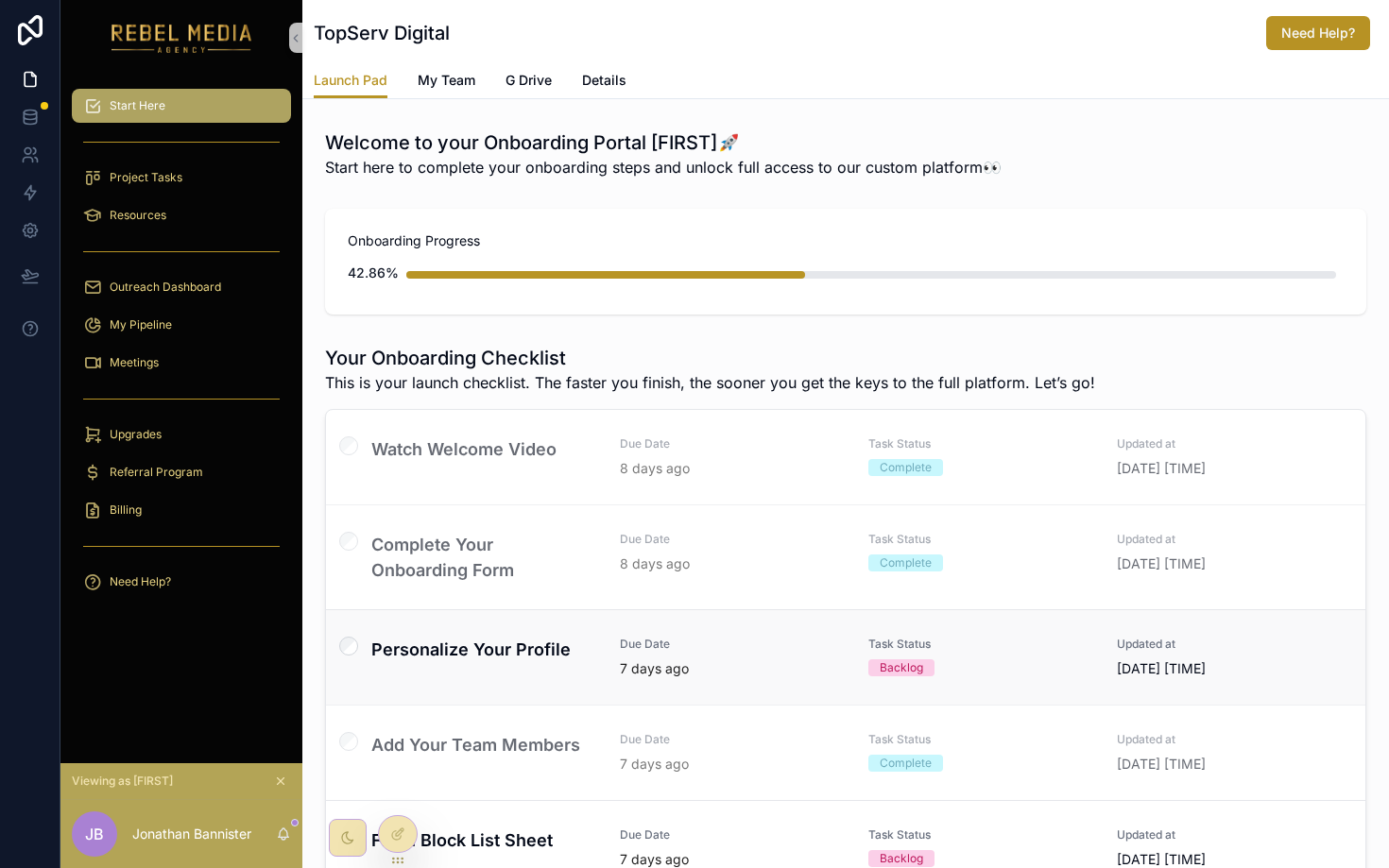 scroll, scrollTop: 26, scrollLeft: 0, axis: vertical 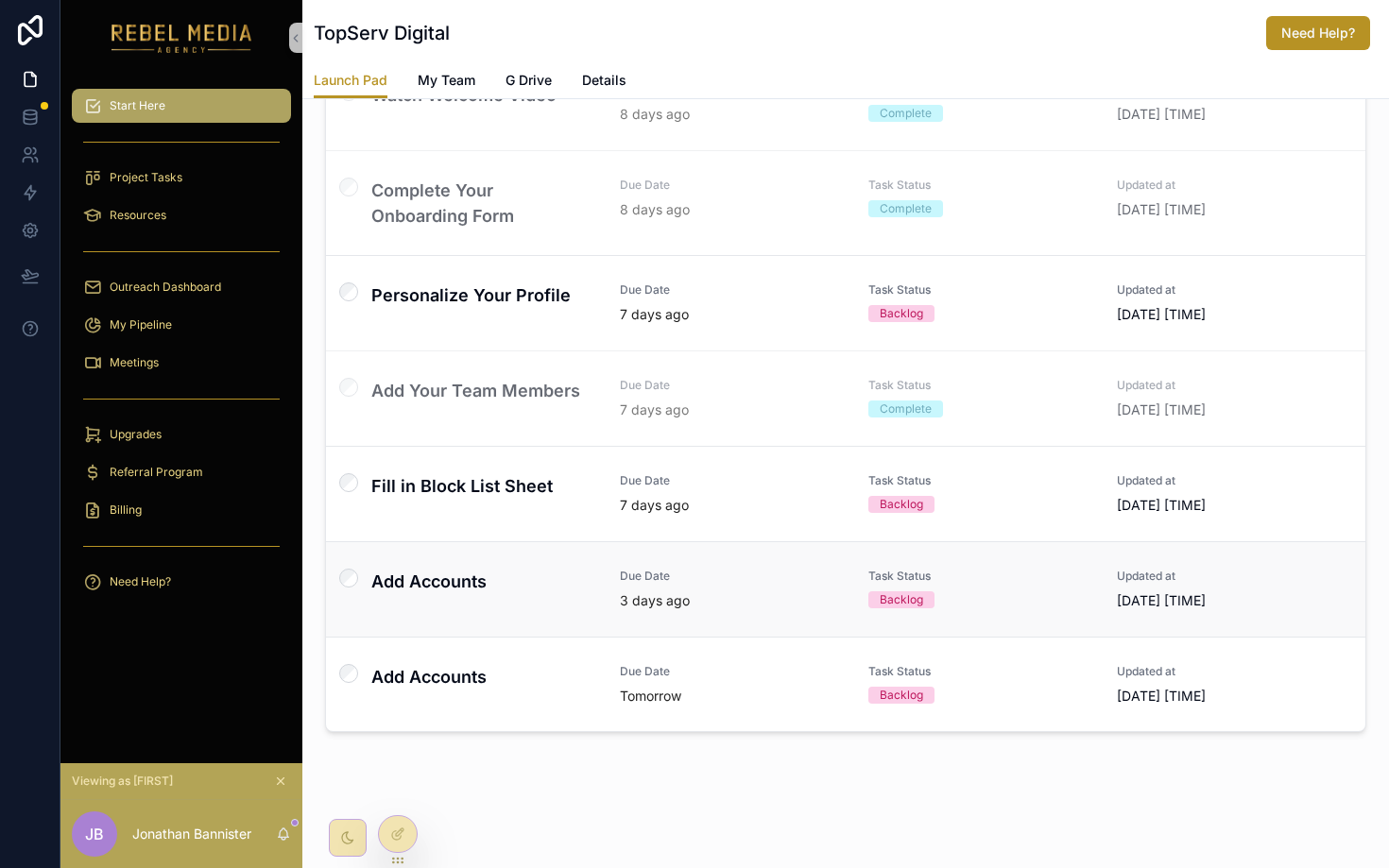click on "Add Accounts" at bounding box center [484, 589] 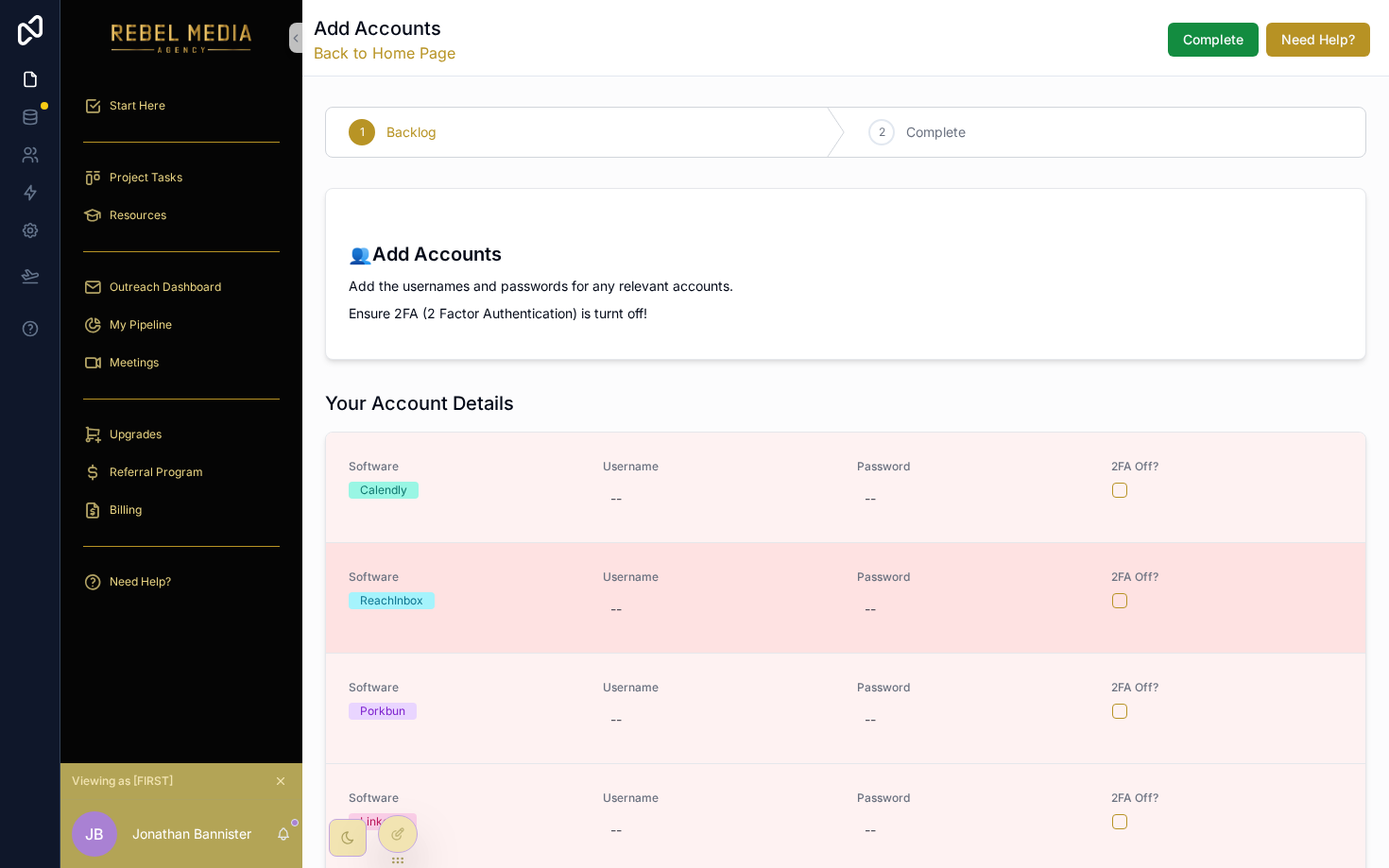 scroll, scrollTop: 233, scrollLeft: 0, axis: vertical 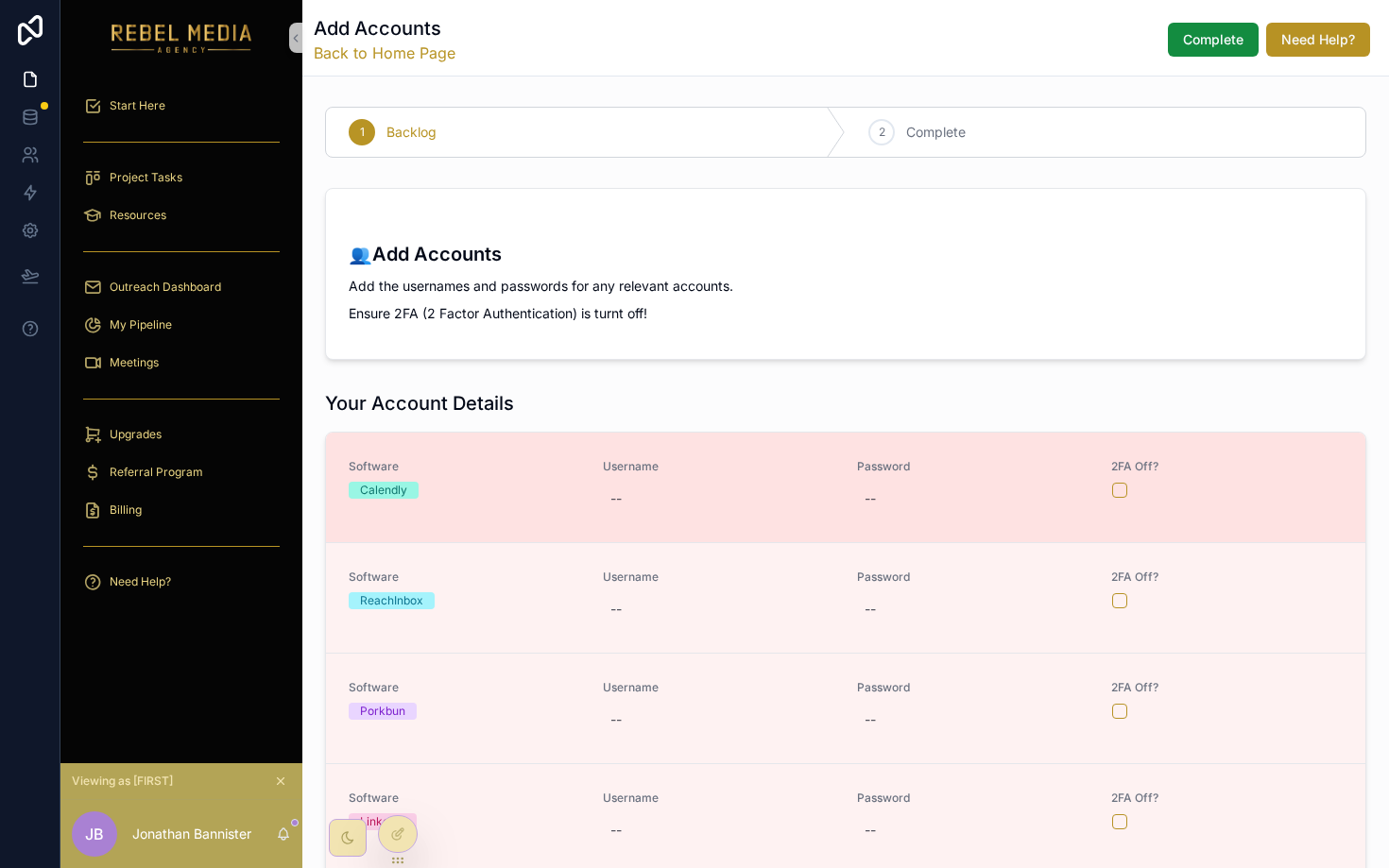 click on "Calendly" at bounding box center (384, 490) 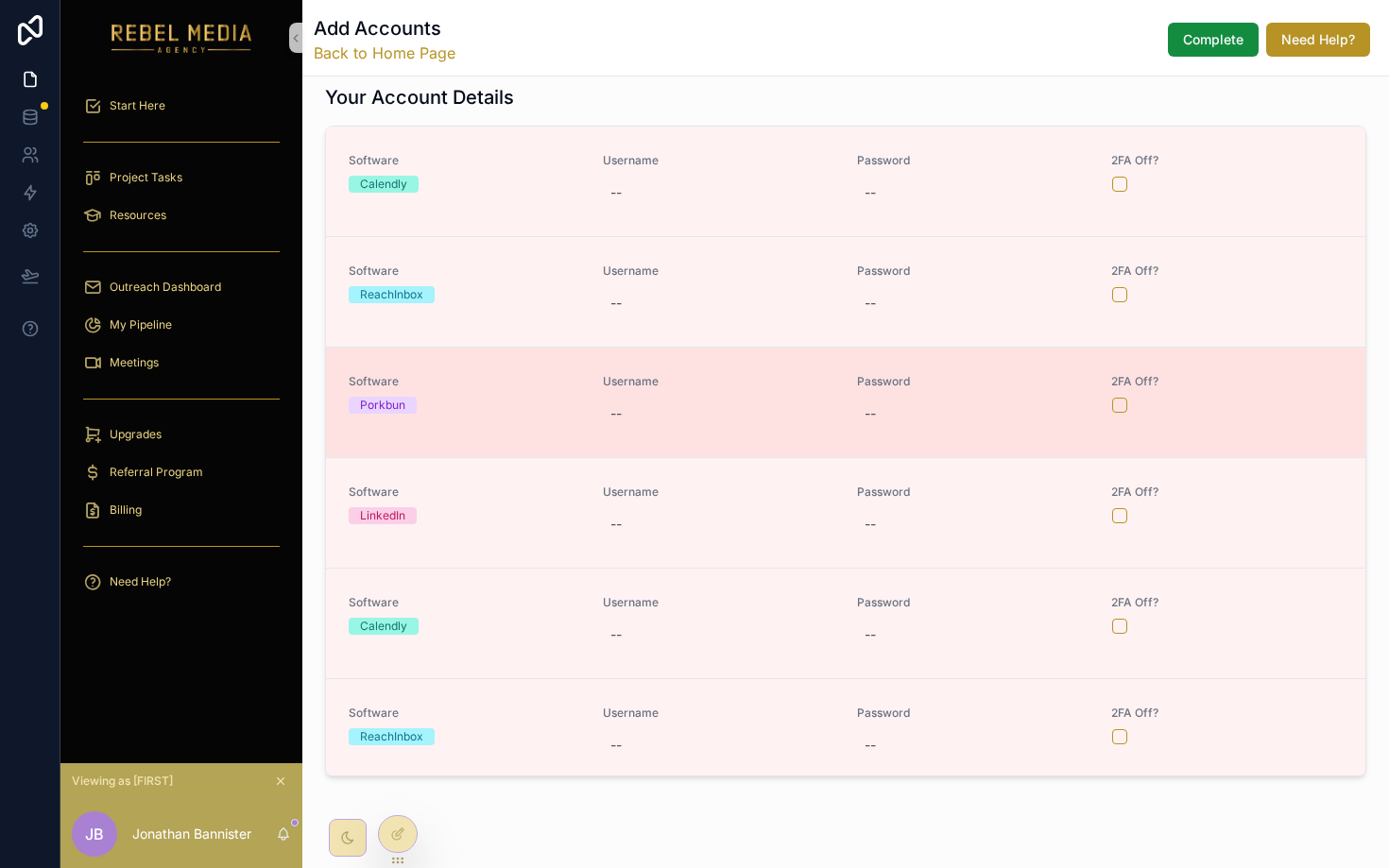 scroll, scrollTop: 343, scrollLeft: 0, axis: vertical 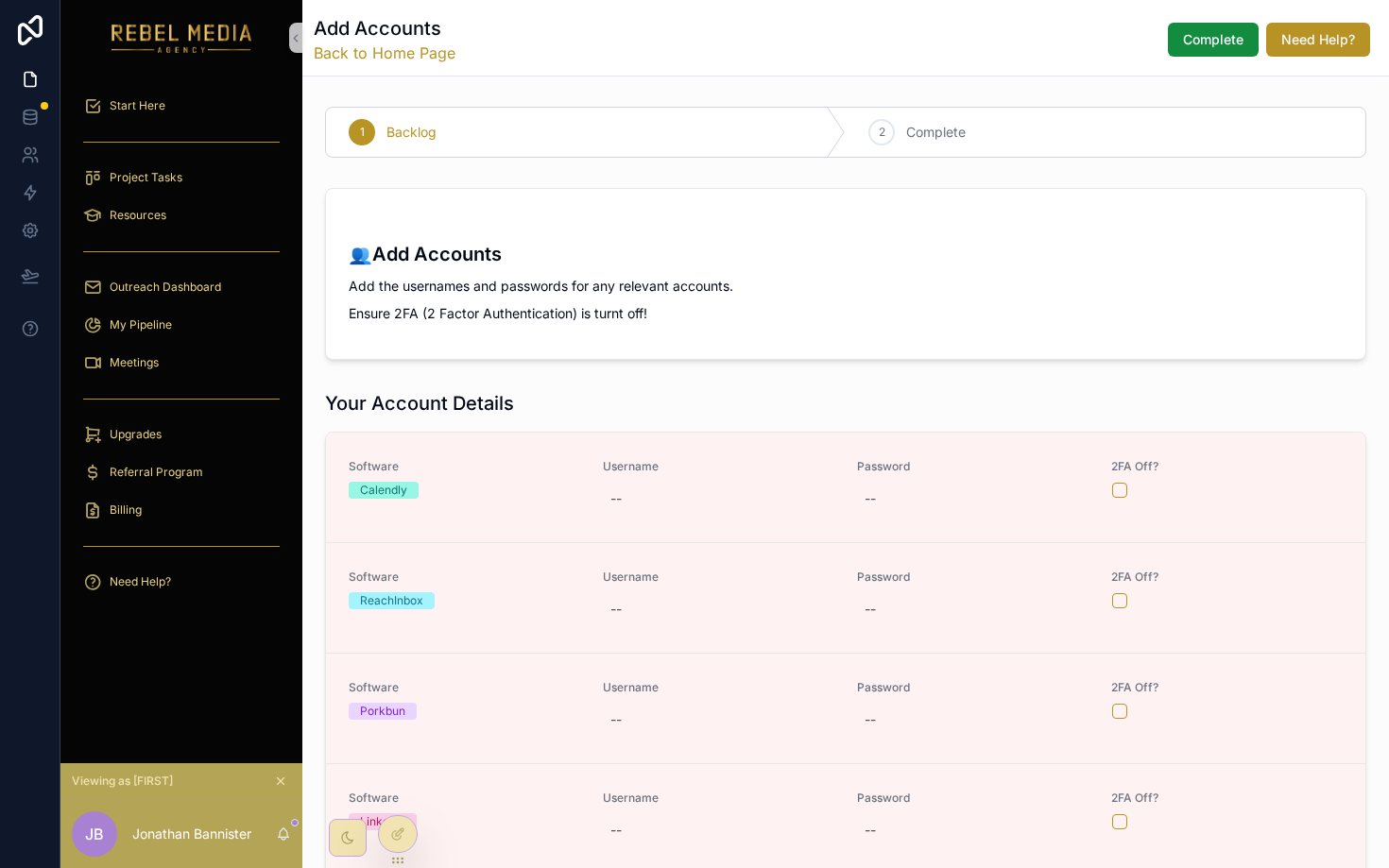 click on "Outreach Dashboard" at bounding box center (181, 287) 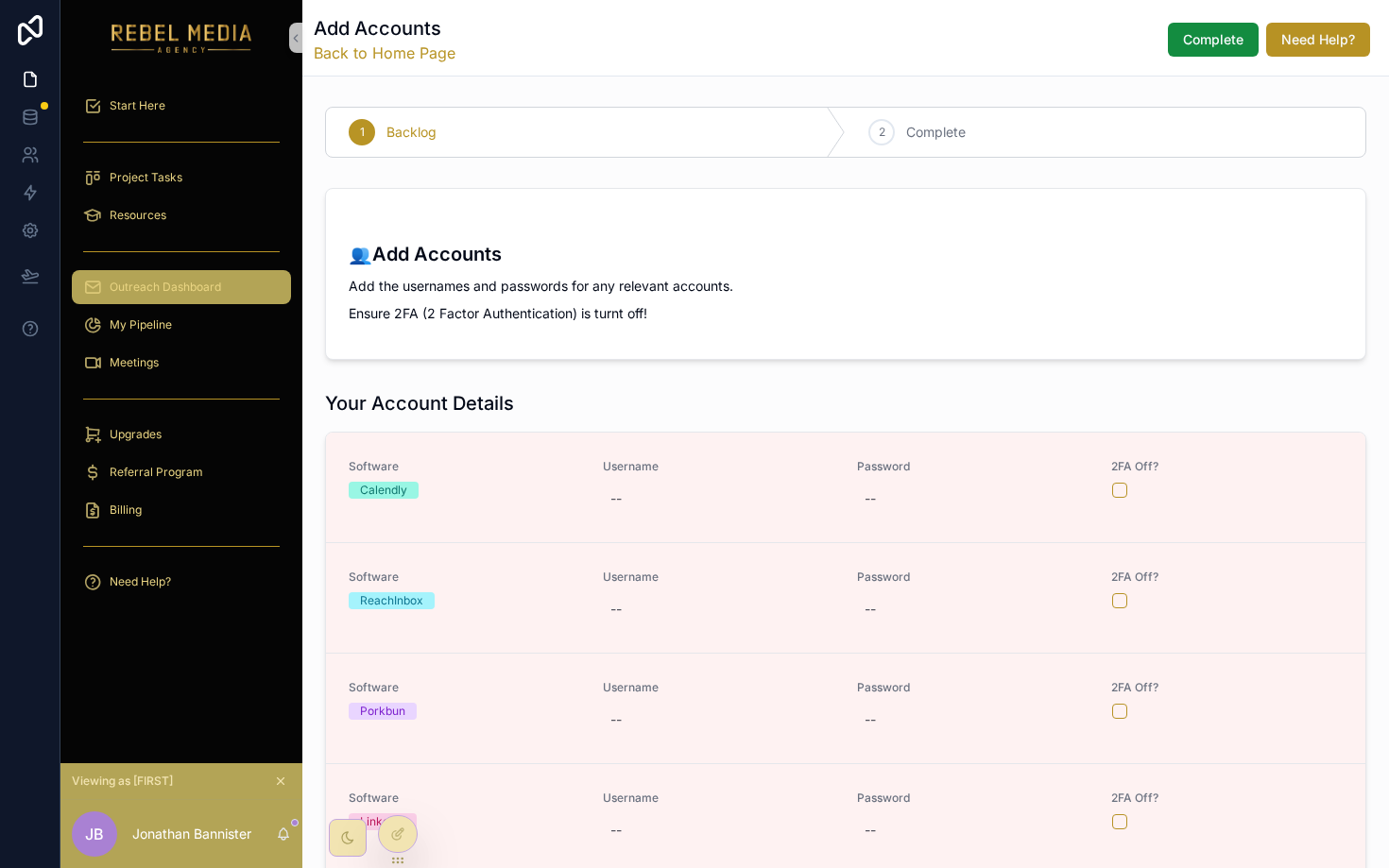 click on "Outreach Dashboard" at bounding box center (165, 287) 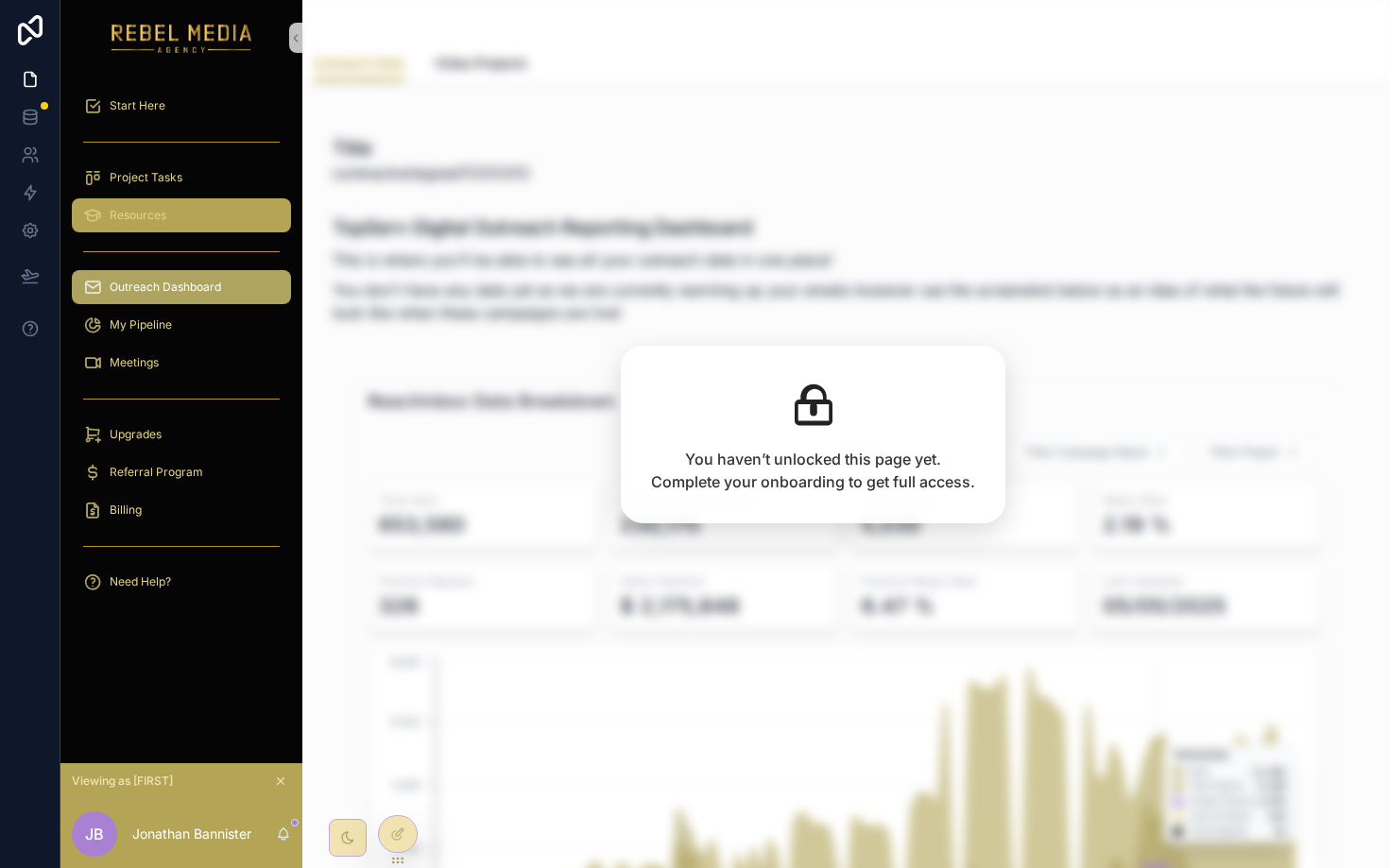 click on "Resources" at bounding box center (181, 215) 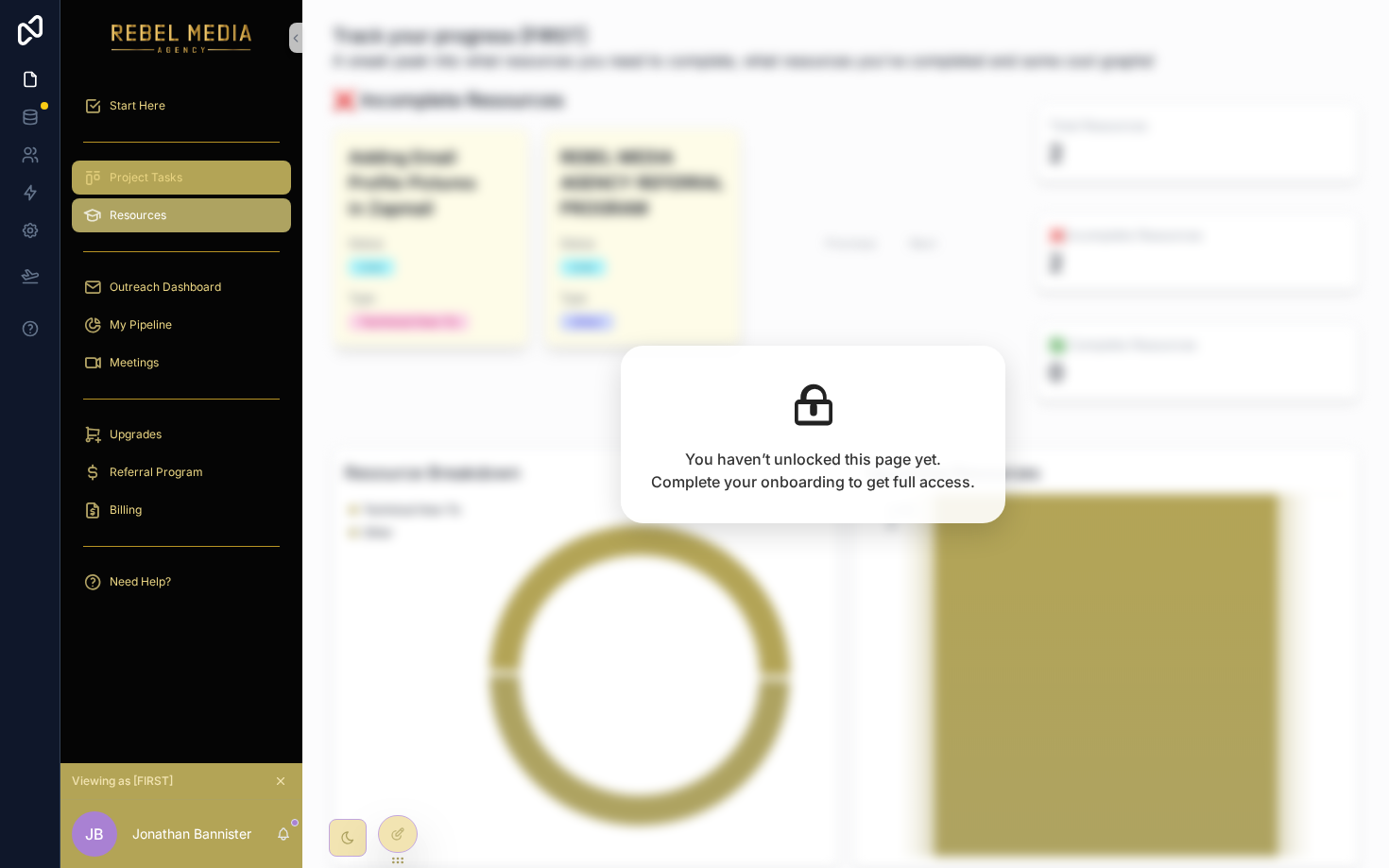 click on "Project Tasks" at bounding box center [181, 178] 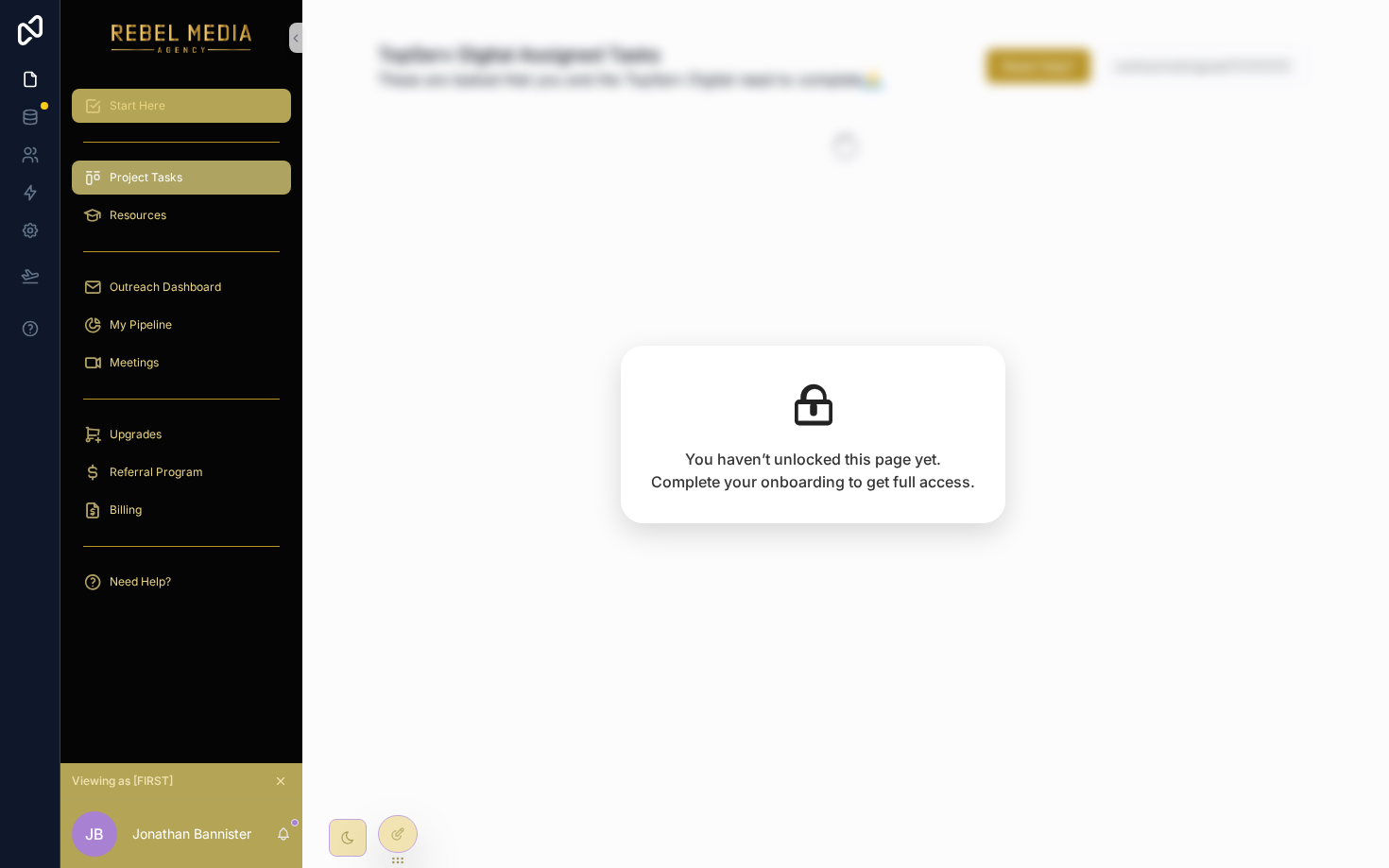 click on "Start Here" at bounding box center (181, 106) 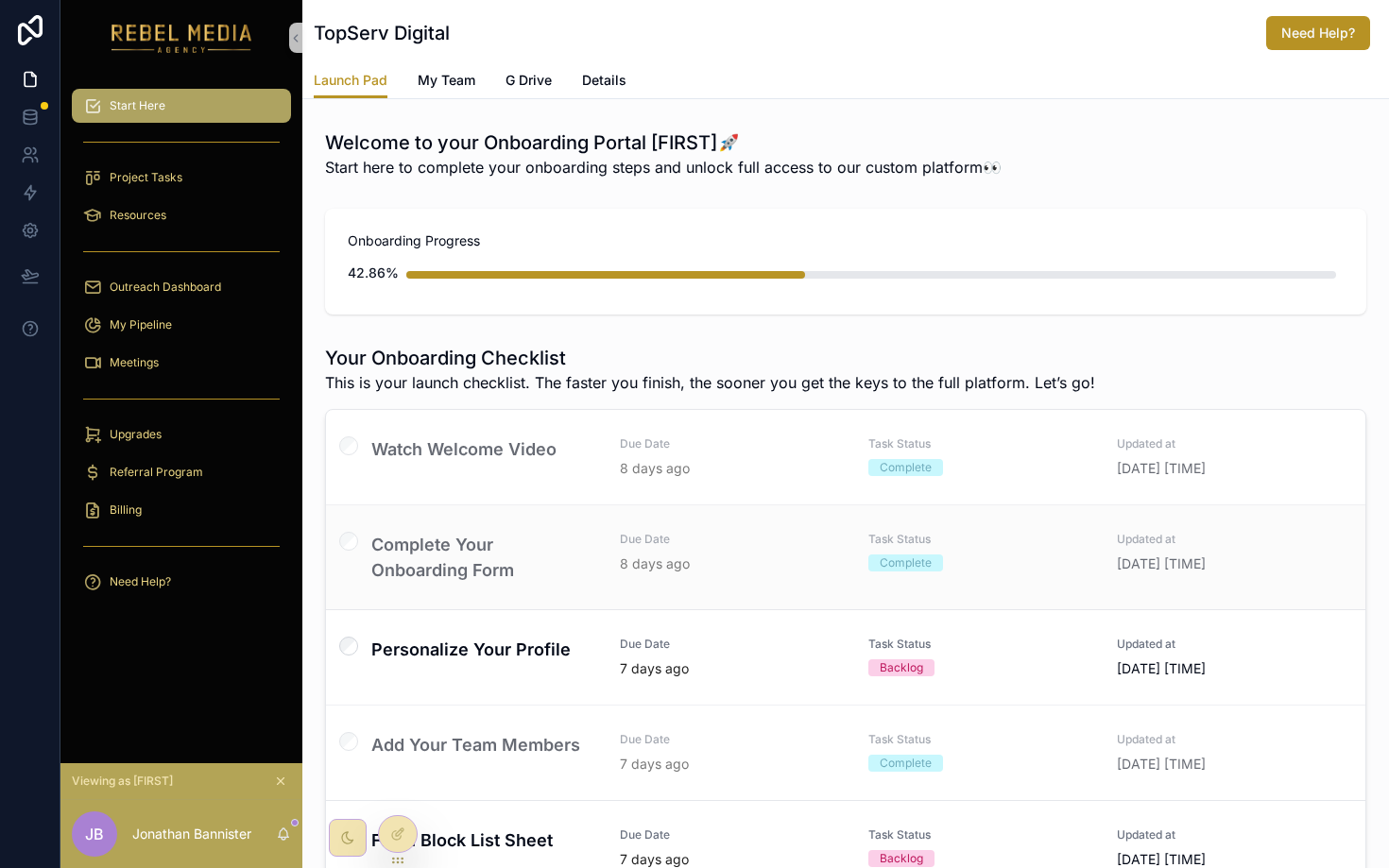scroll, scrollTop: 26, scrollLeft: 0, axis: vertical 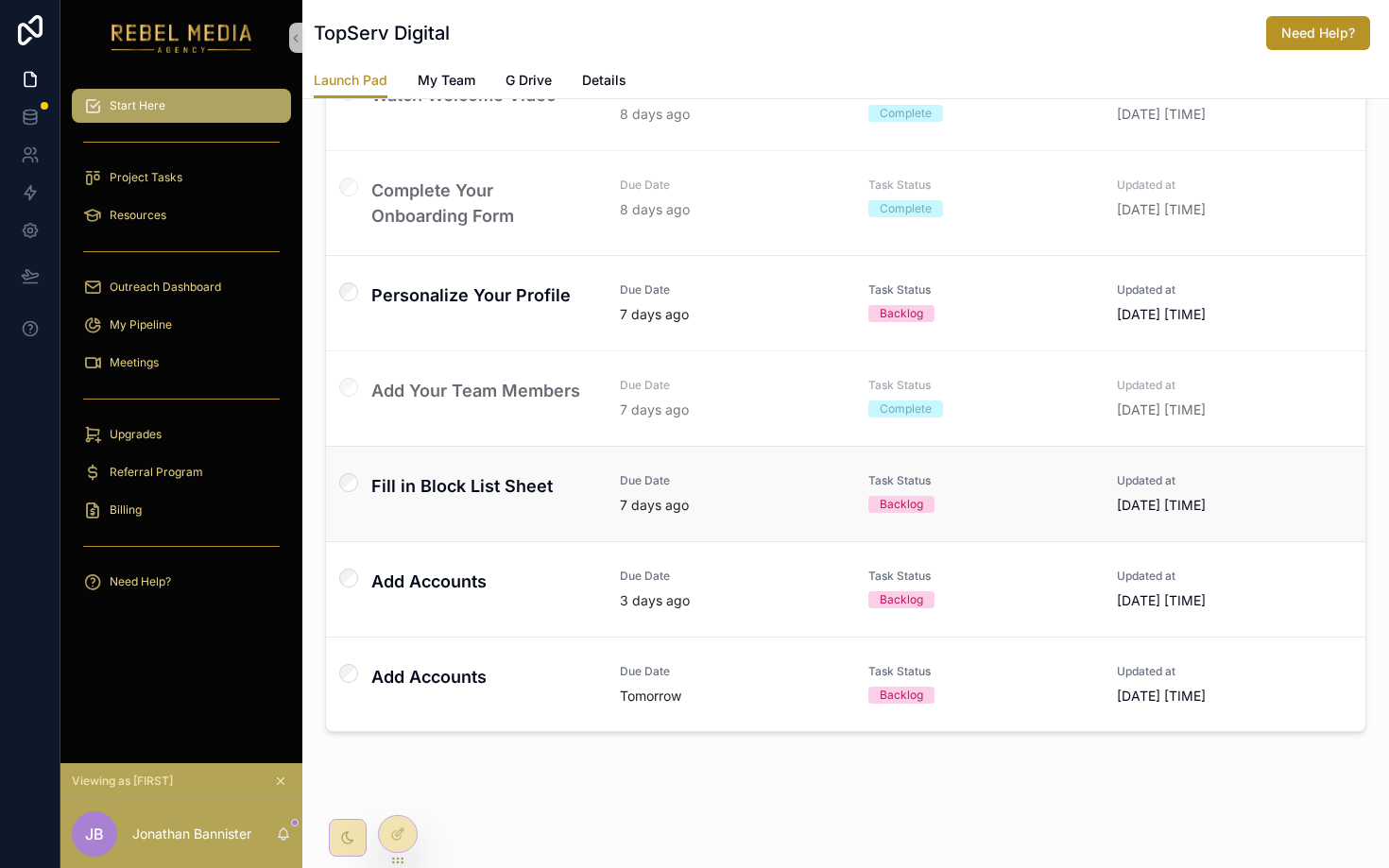 click on "Fill in Block List Sheet" at bounding box center [484, 494] 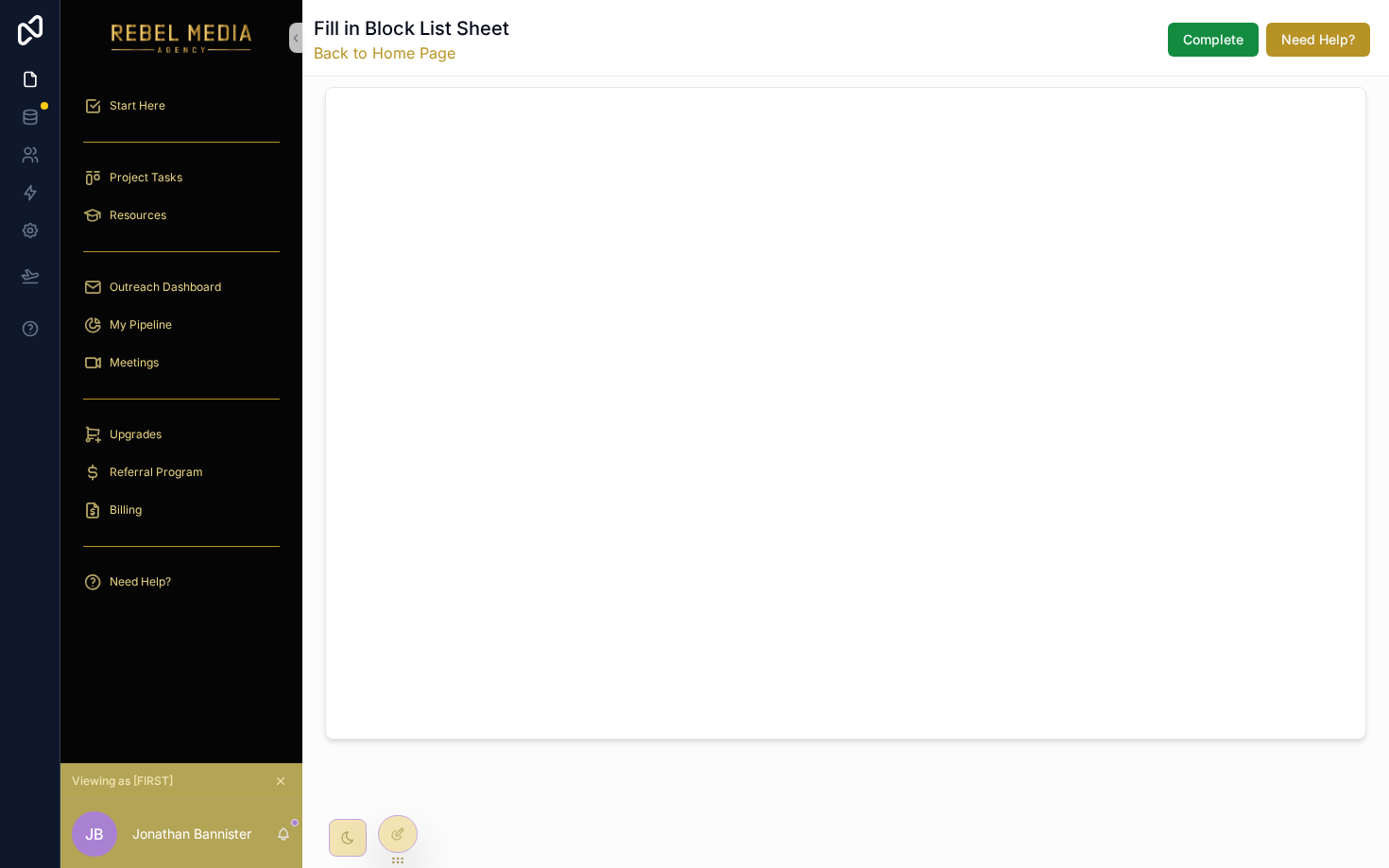 scroll, scrollTop: 0, scrollLeft: 0, axis: both 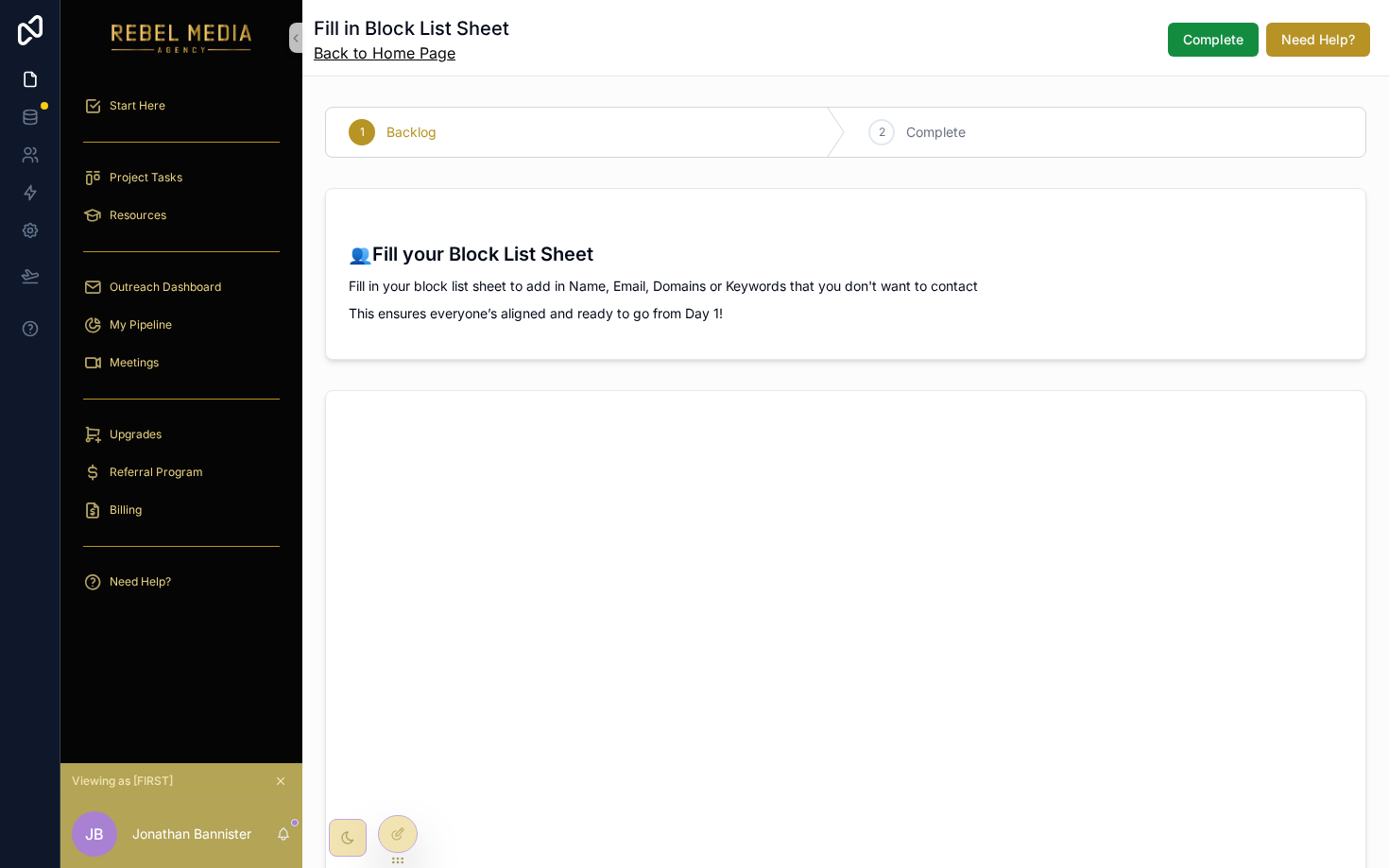 click on "Back to Home Page" at bounding box center (411, 53) 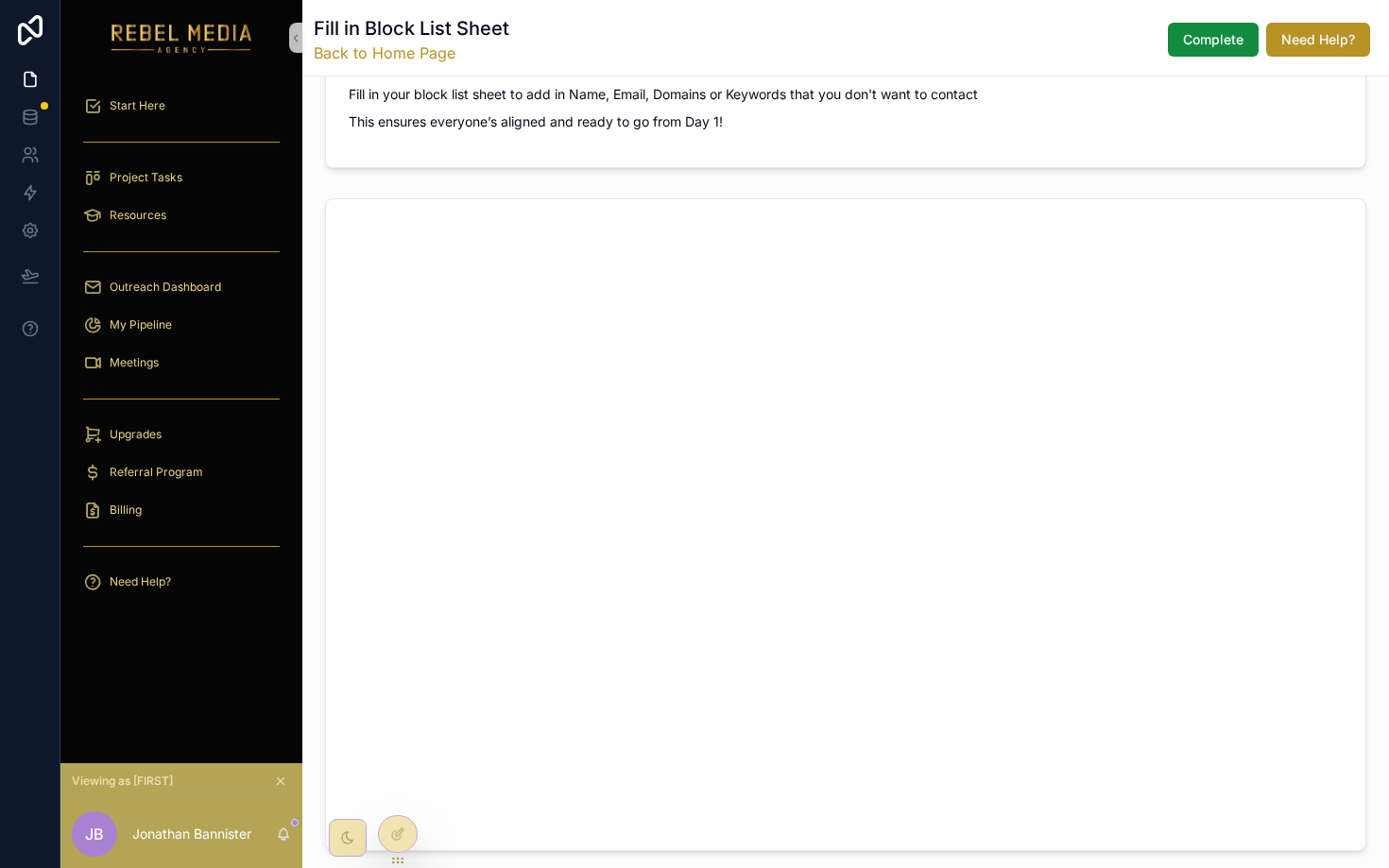 scroll, scrollTop: 180, scrollLeft: 0, axis: vertical 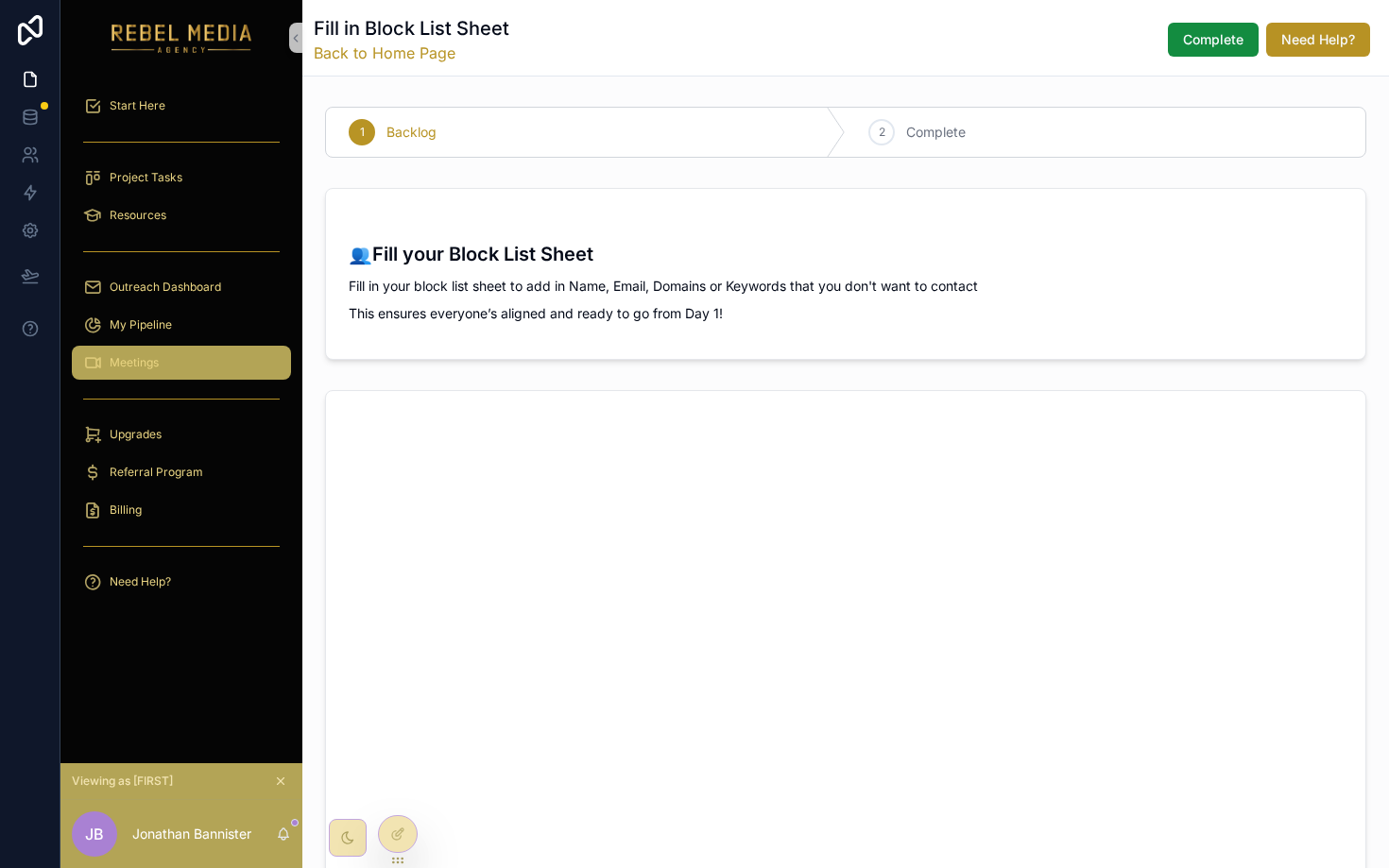 click on "Meetings" at bounding box center (181, 363) 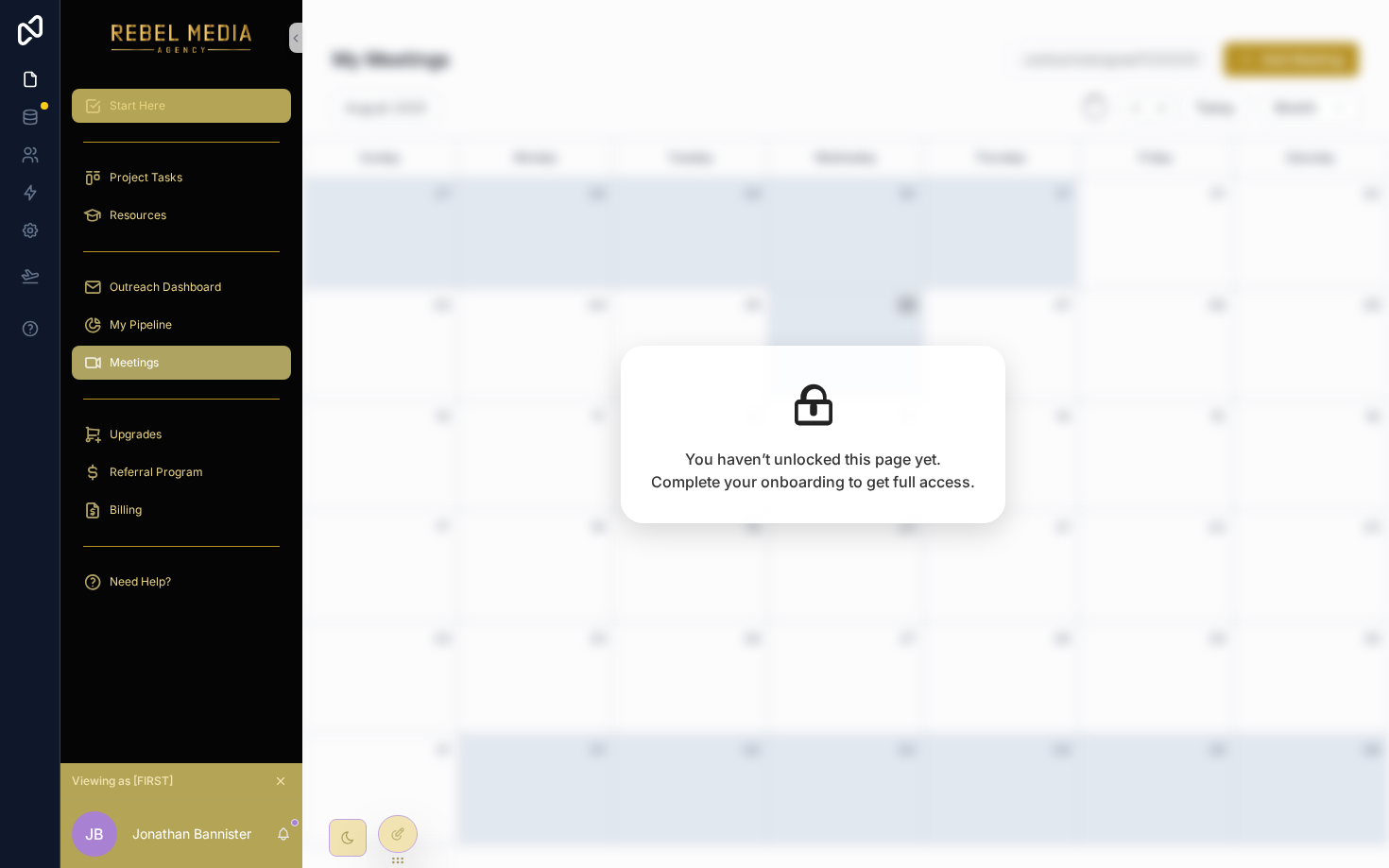 click on "Start Here" at bounding box center (181, 106) 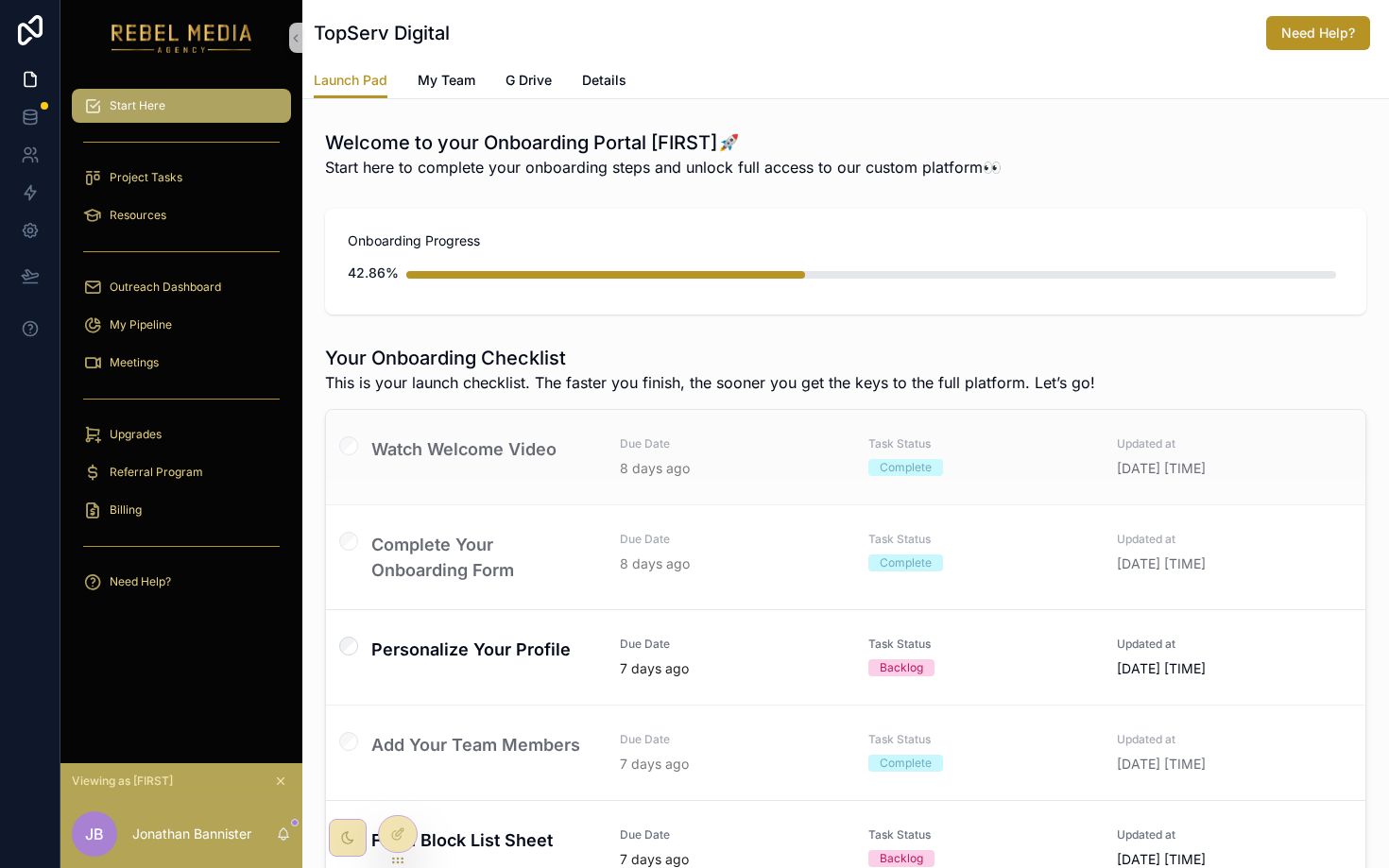 scroll, scrollTop: 26, scrollLeft: 0, axis: vertical 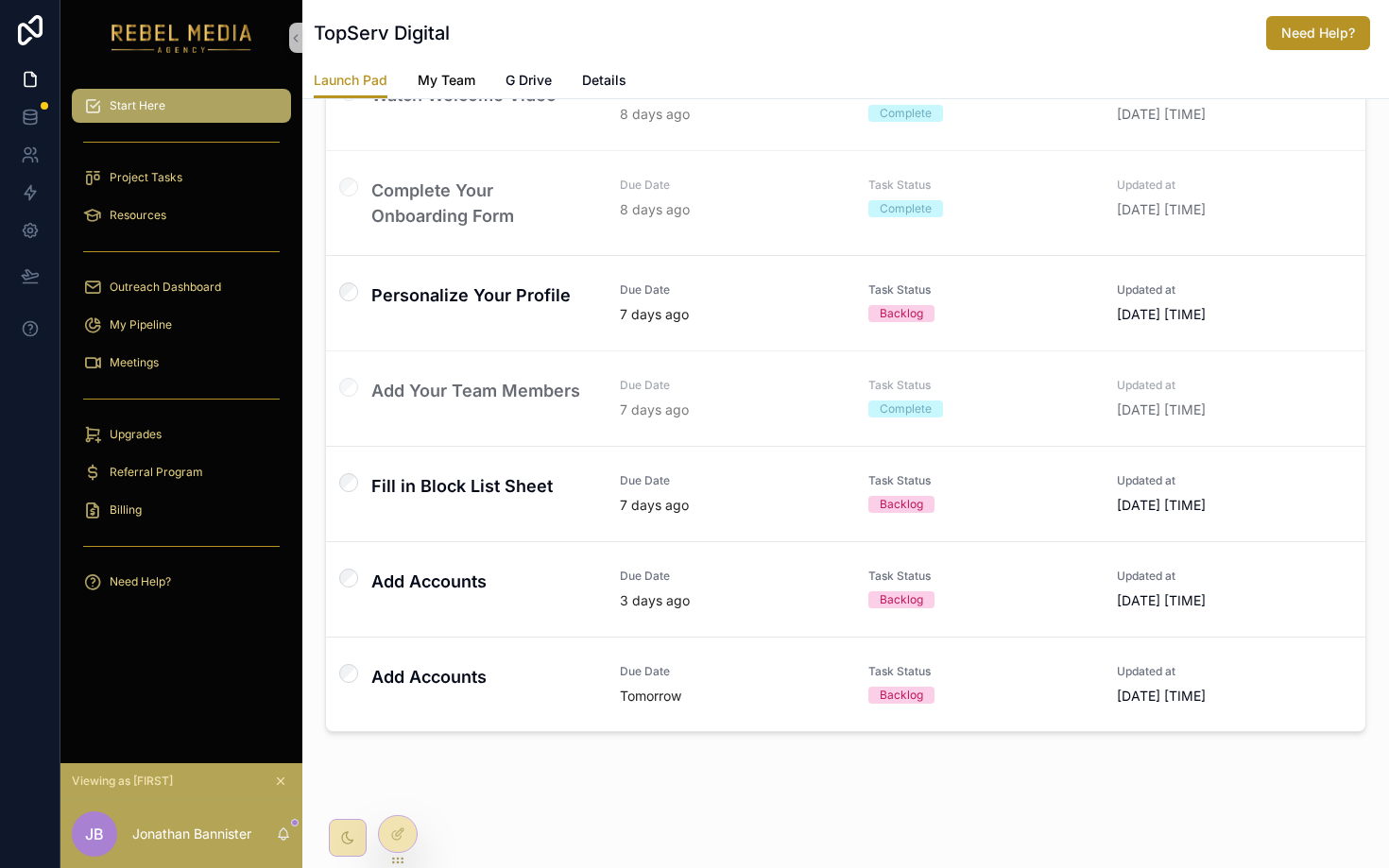 click on "My Team" at bounding box center (446, 80) 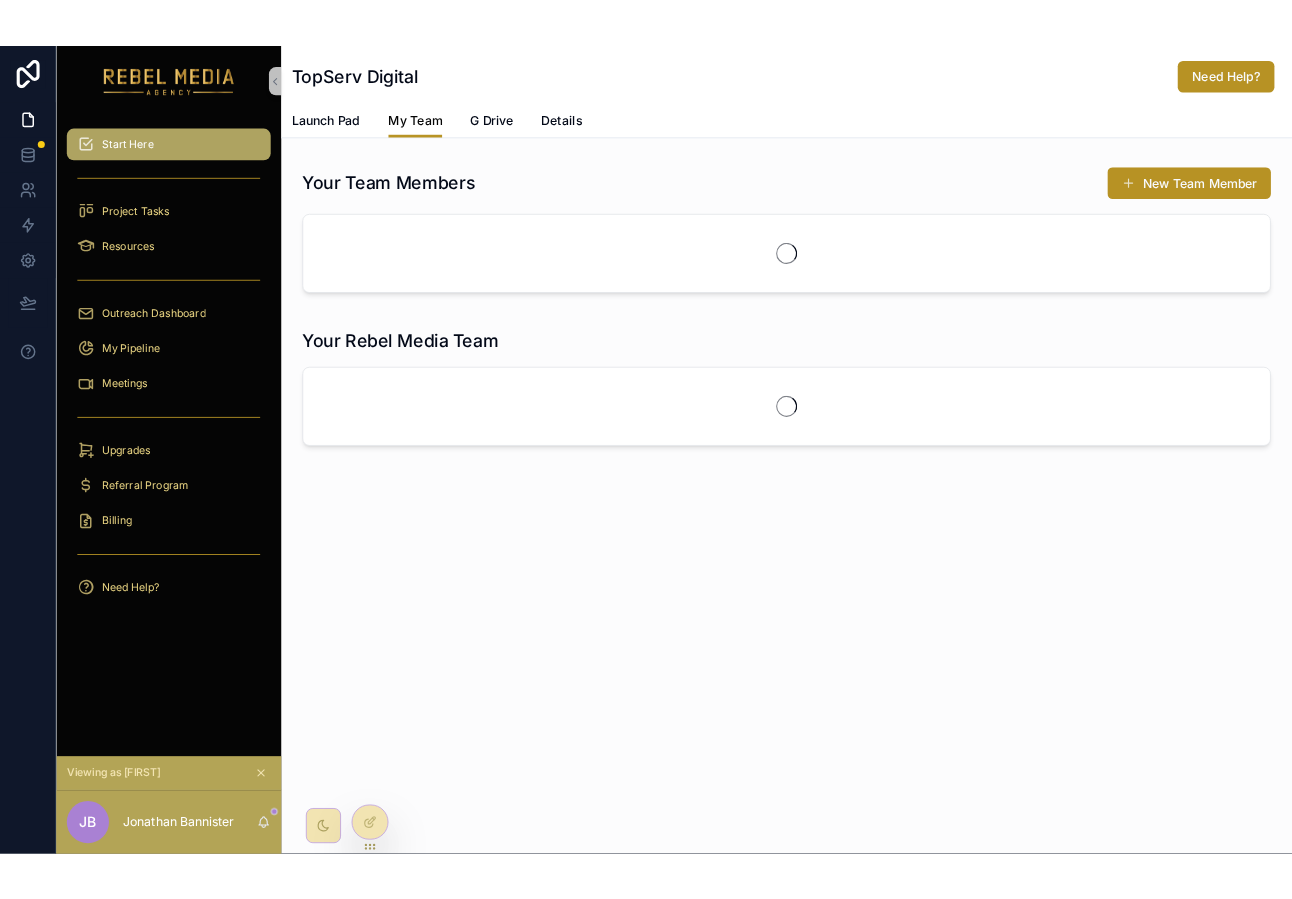 scroll, scrollTop: 0, scrollLeft: 0, axis: both 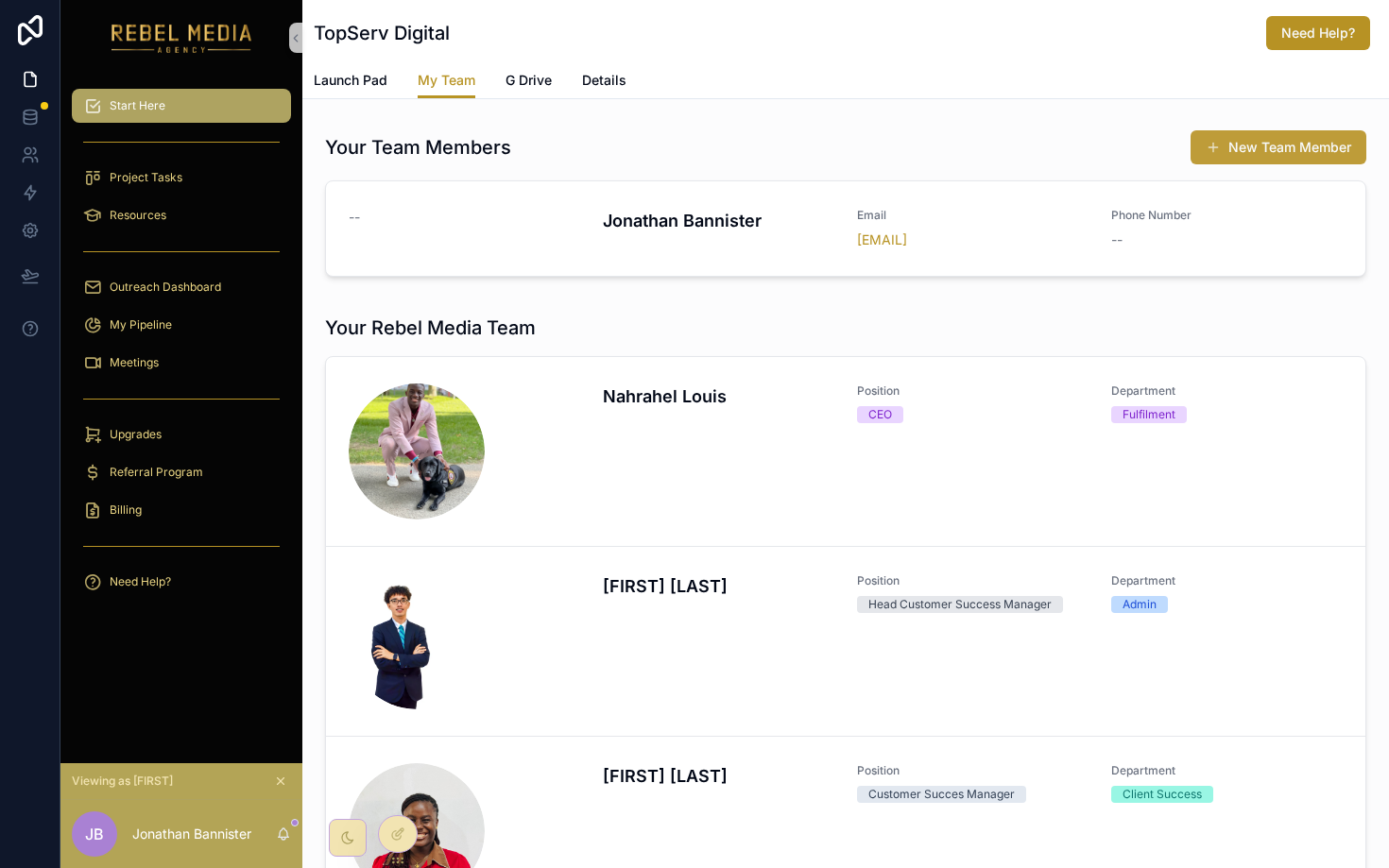 click on "New Team Member" at bounding box center [1278, 147] 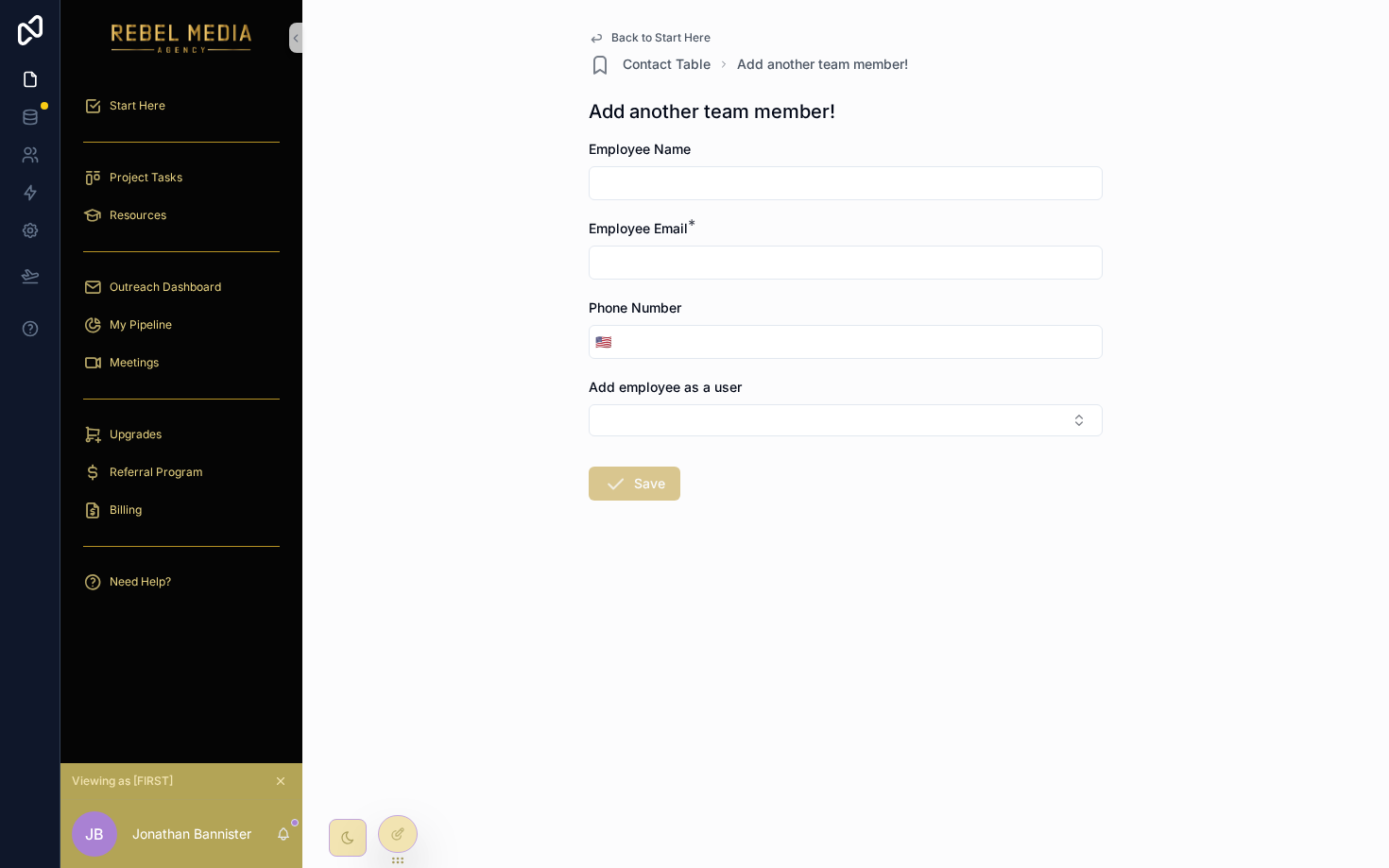 click at bounding box center (846, 183) 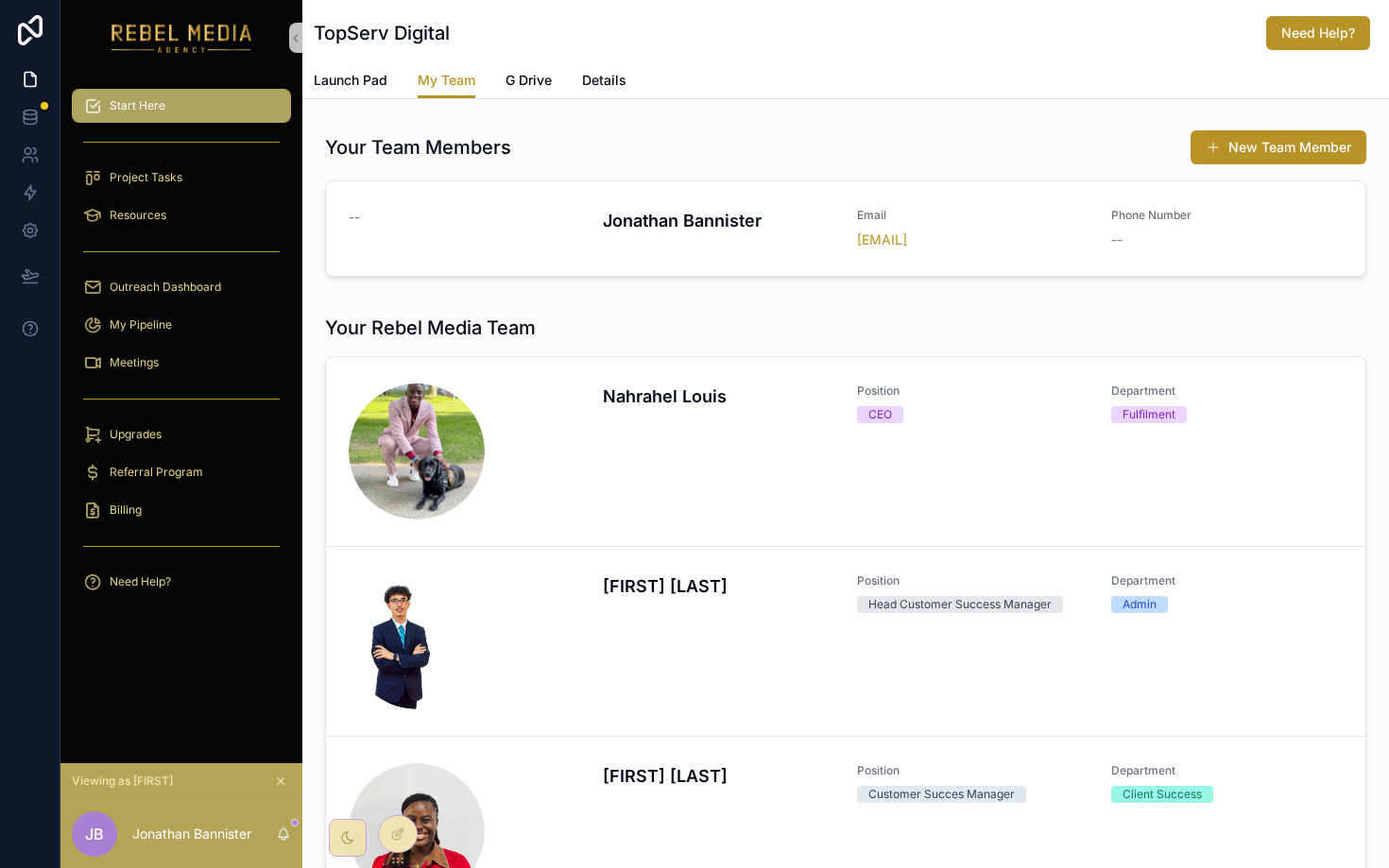 click on "G Drive" at bounding box center [528, 80] 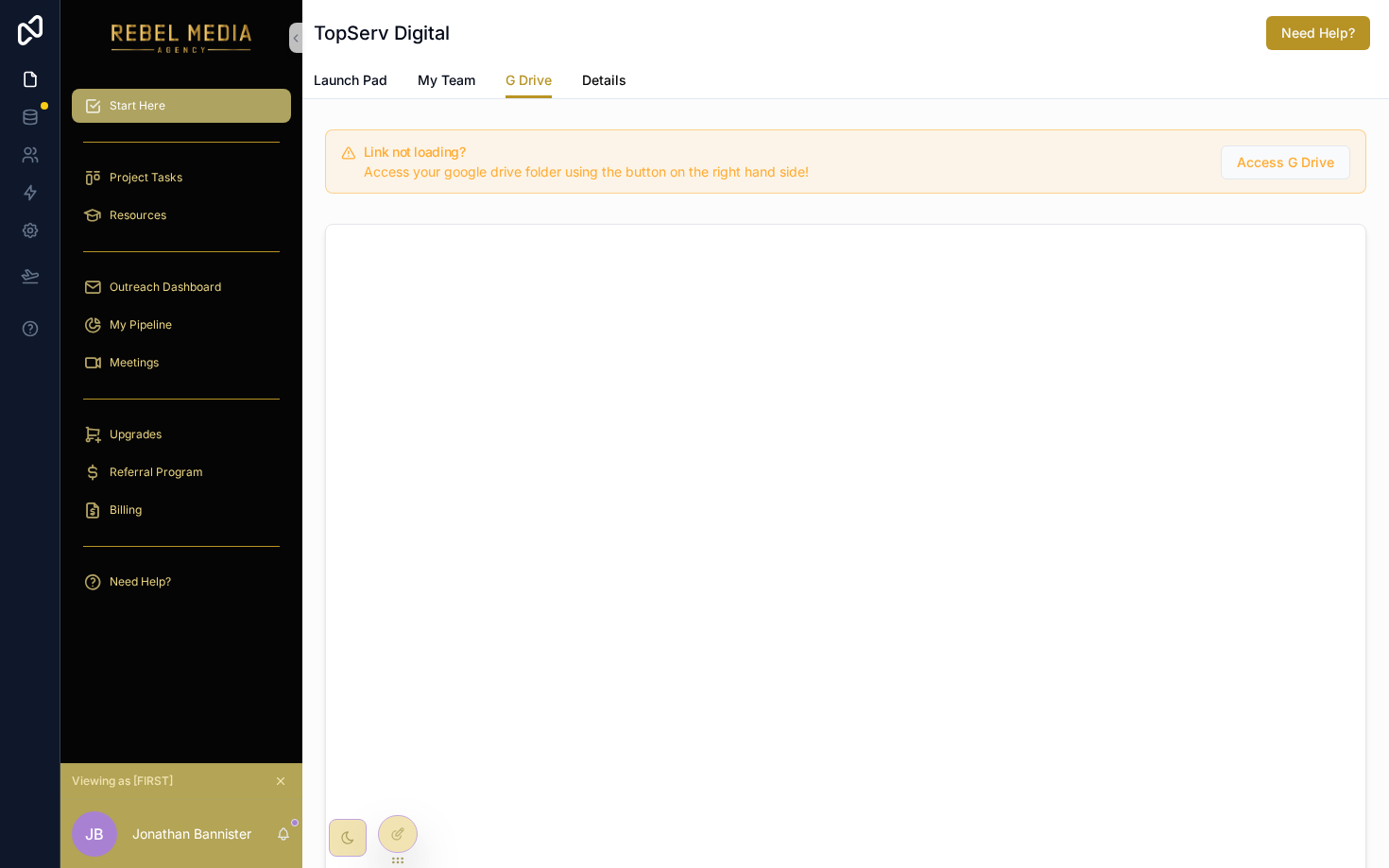 click on "Details" at bounding box center (604, 82) 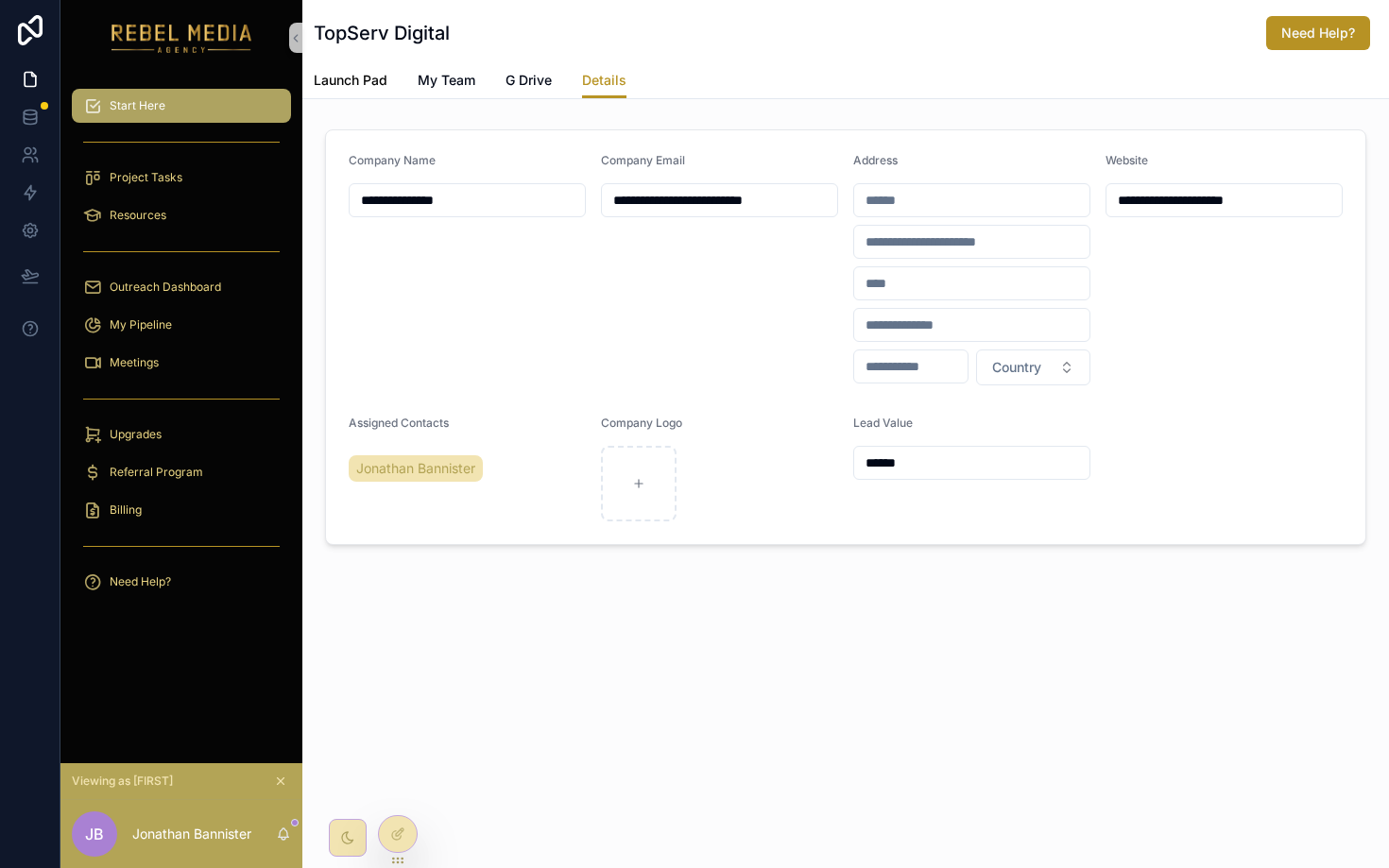 click on "Launch Pad" at bounding box center [351, 80] 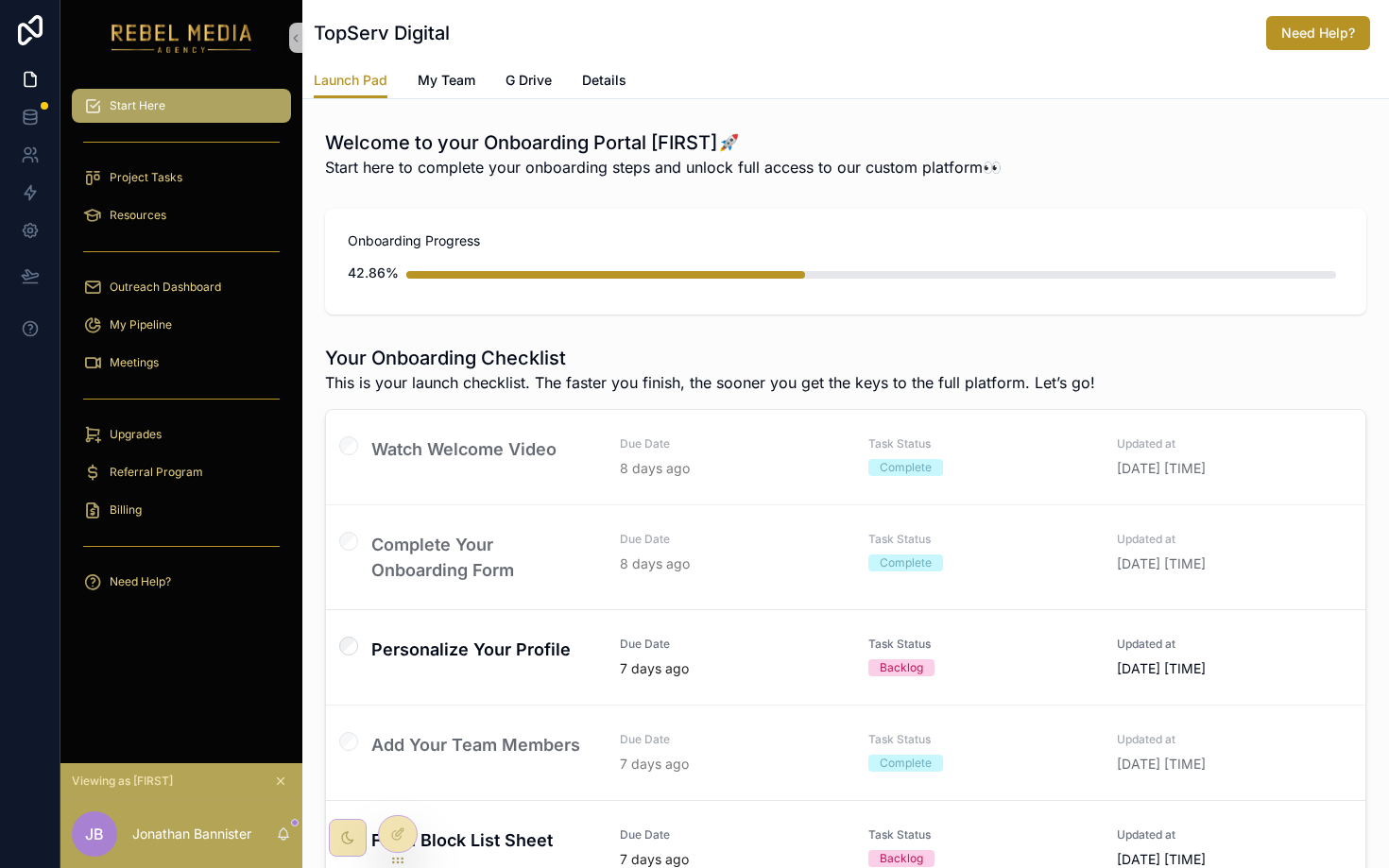click on "TopServ Digital Need Help?" at bounding box center [846, 33] 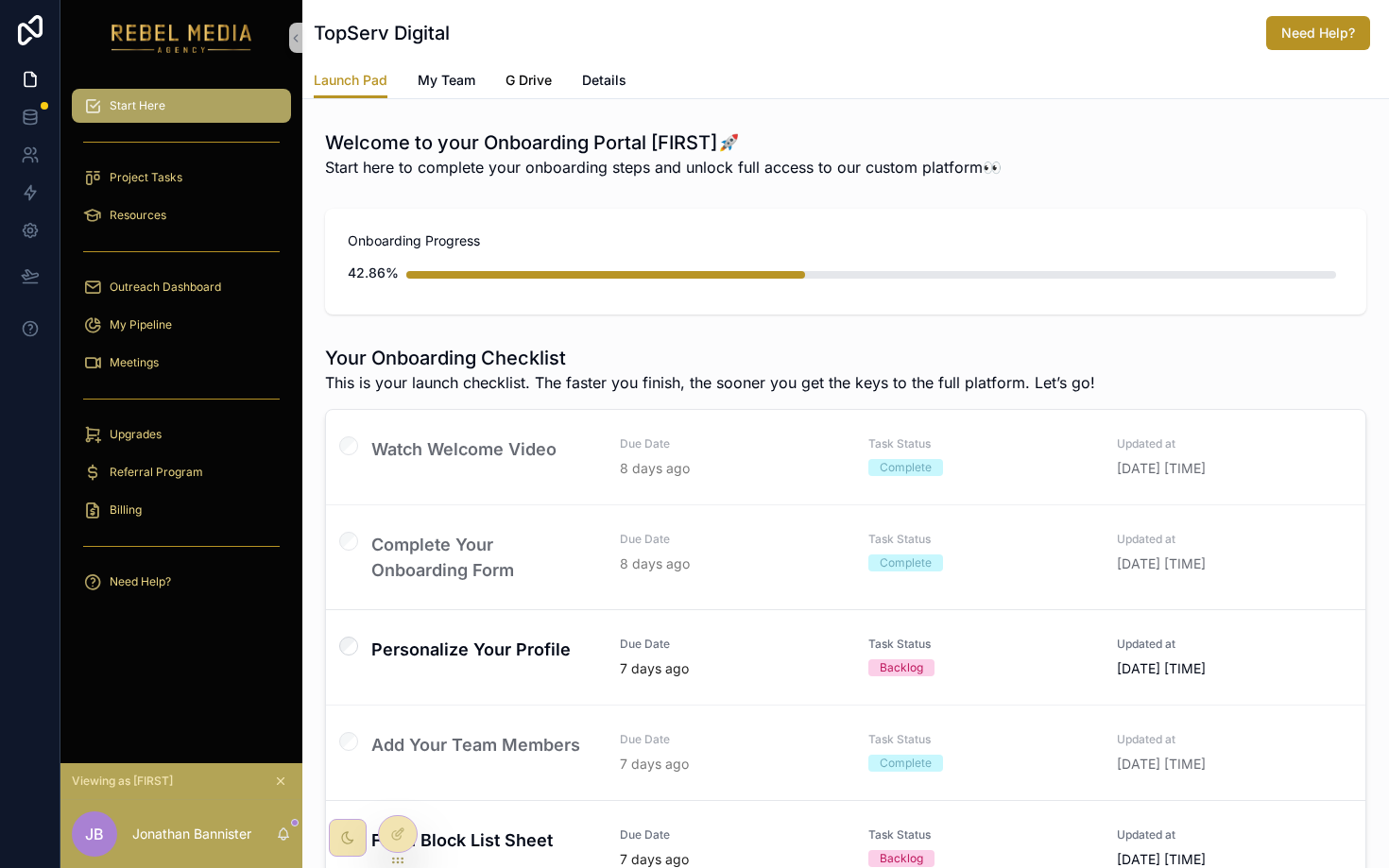 click on "G Drive" at bounding box center [528, 82] 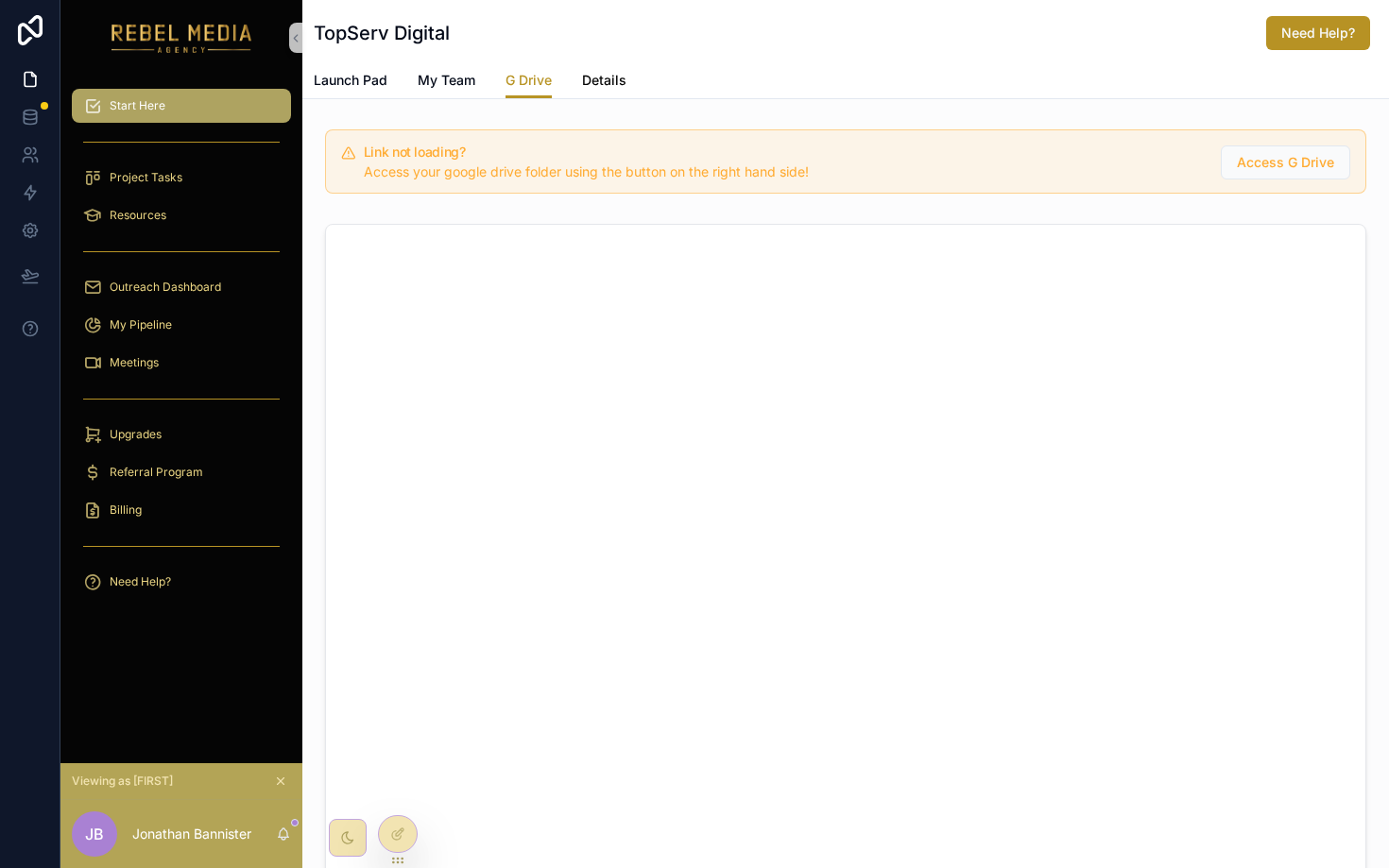 click on "Details" at bounding box center [604, 80] 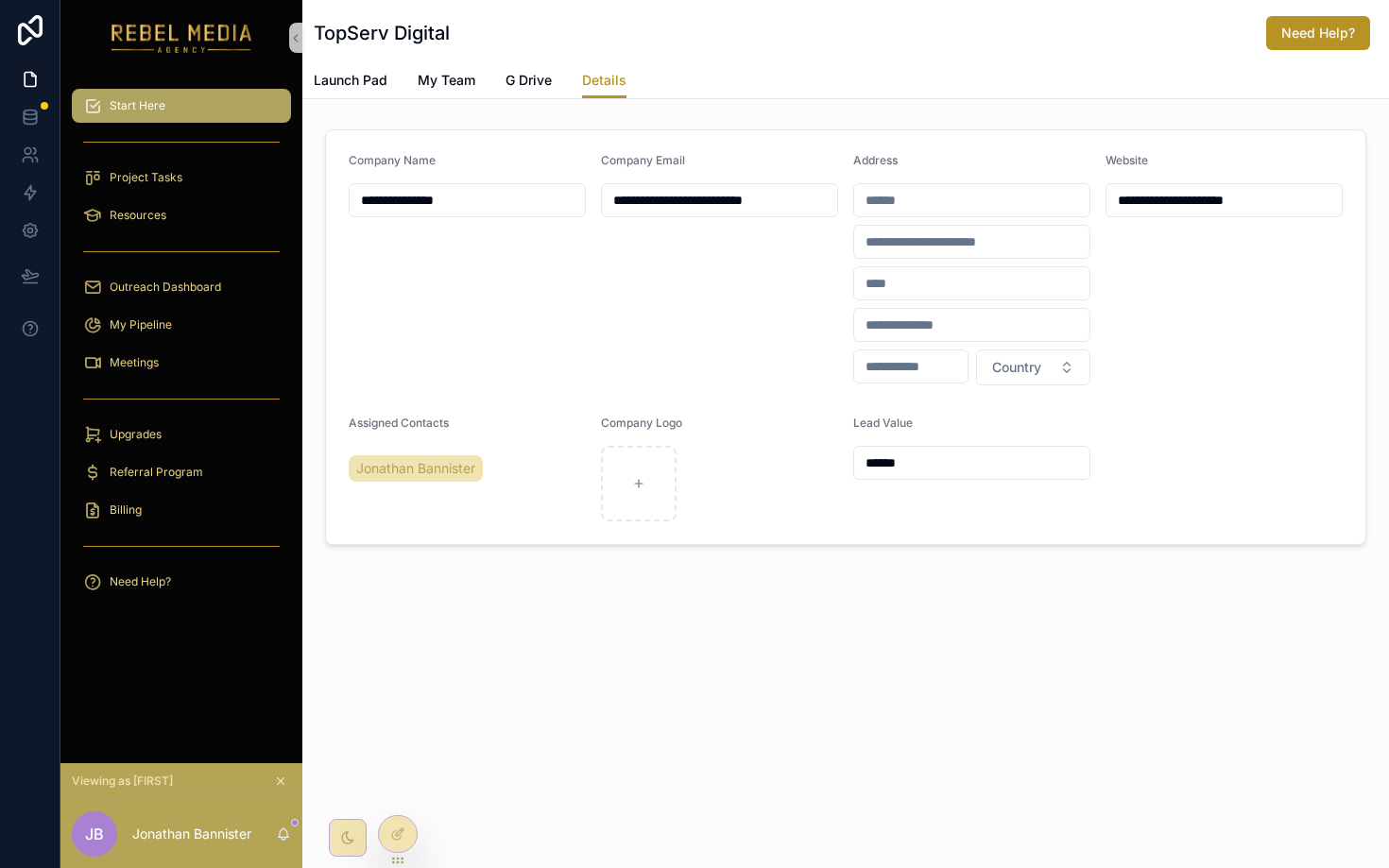 click on "******" at bounding box center [971, 463] 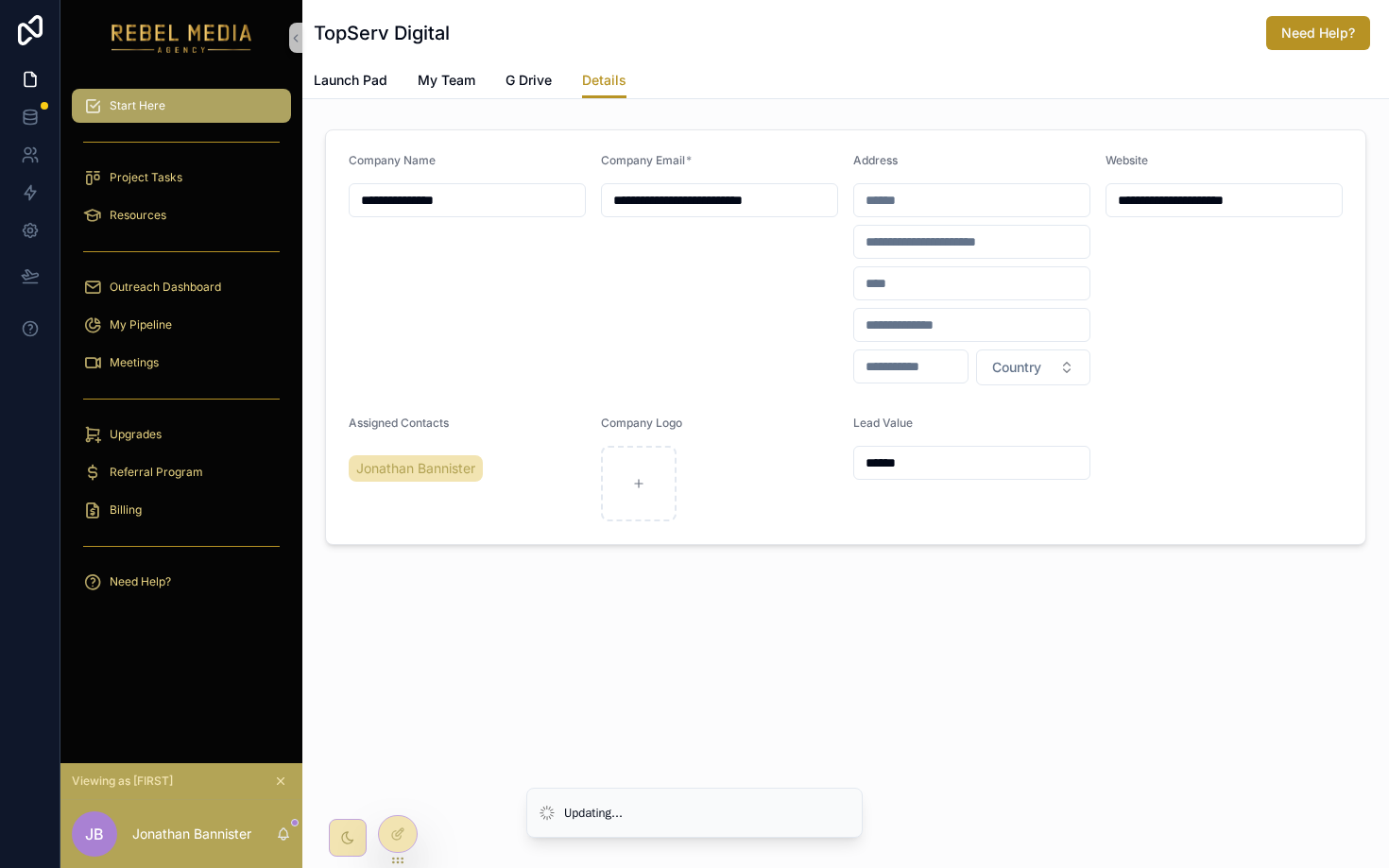 click on "******" at bounding box center (971, 463) 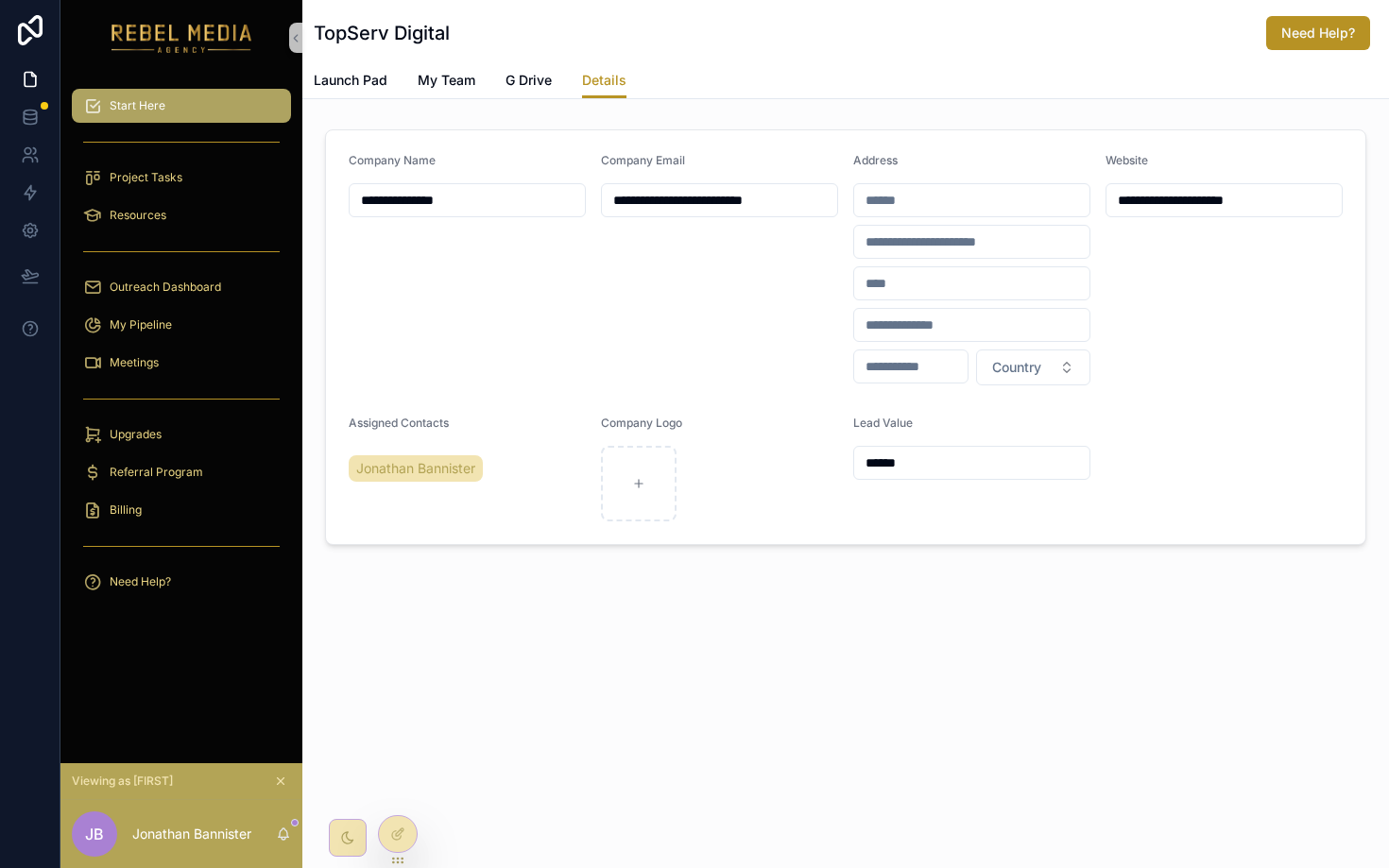 type on "******" 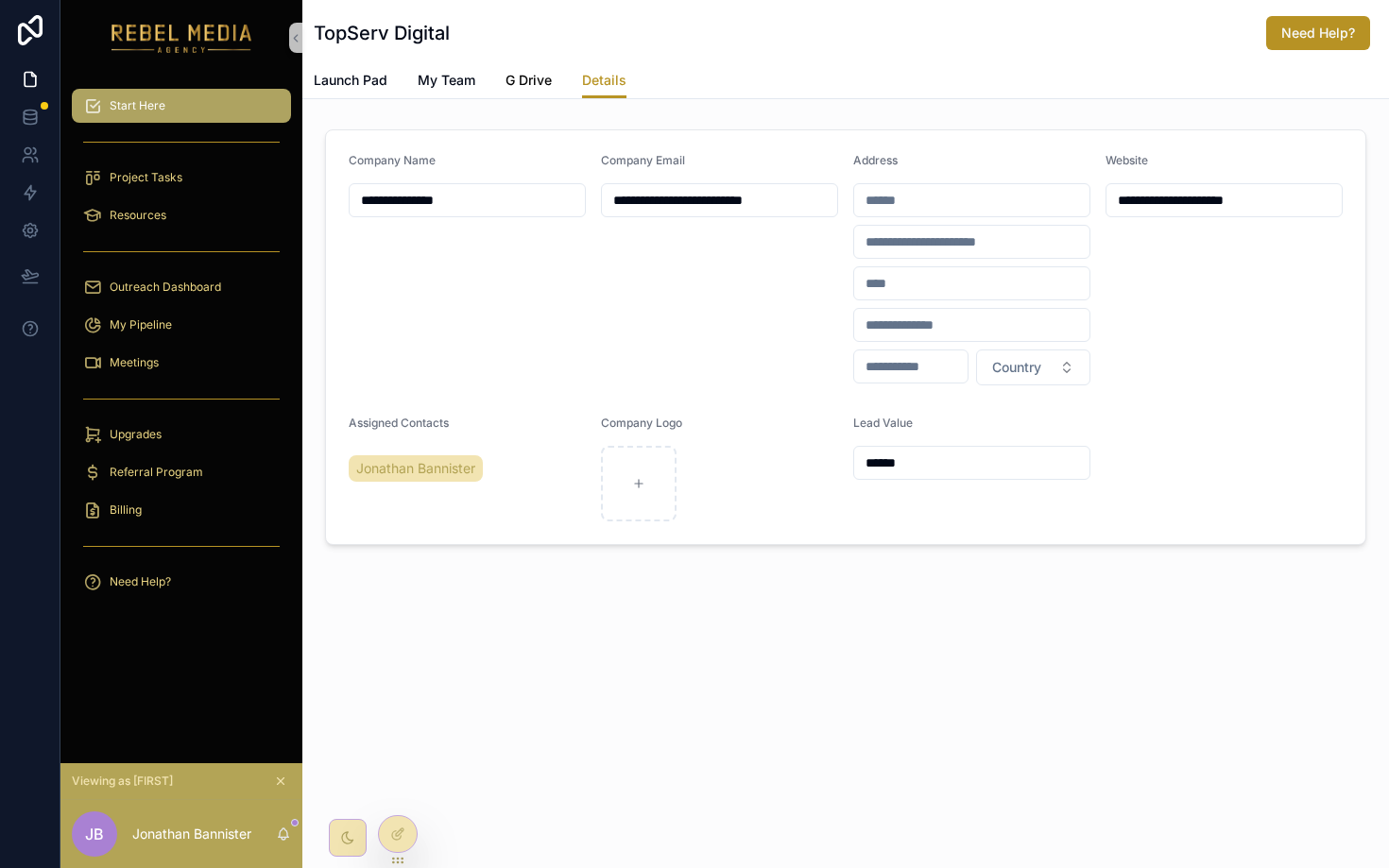 click on "G Drive" at bounding box center [528, 80] 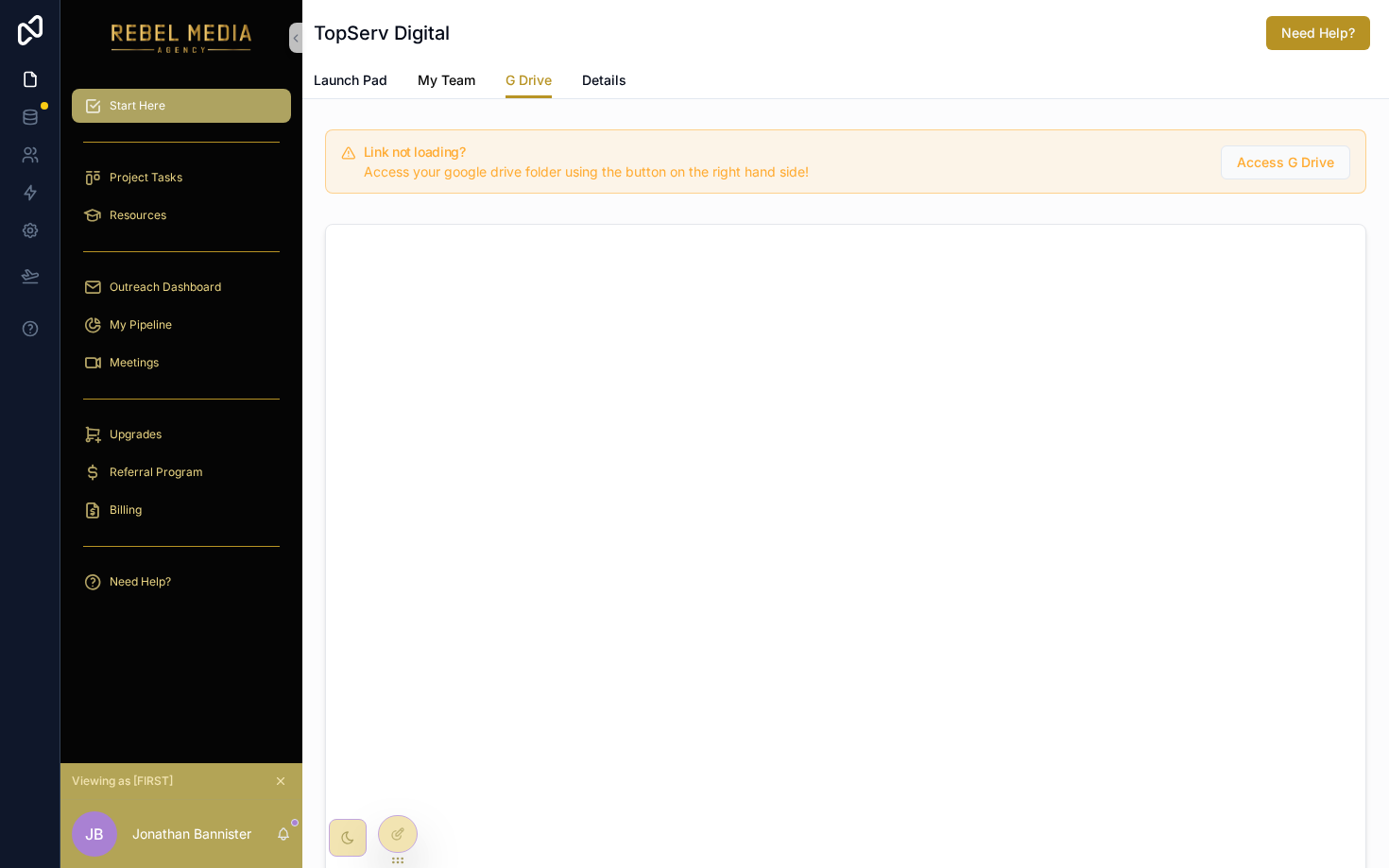 click on "My Team" at bounding box center [446, 82] 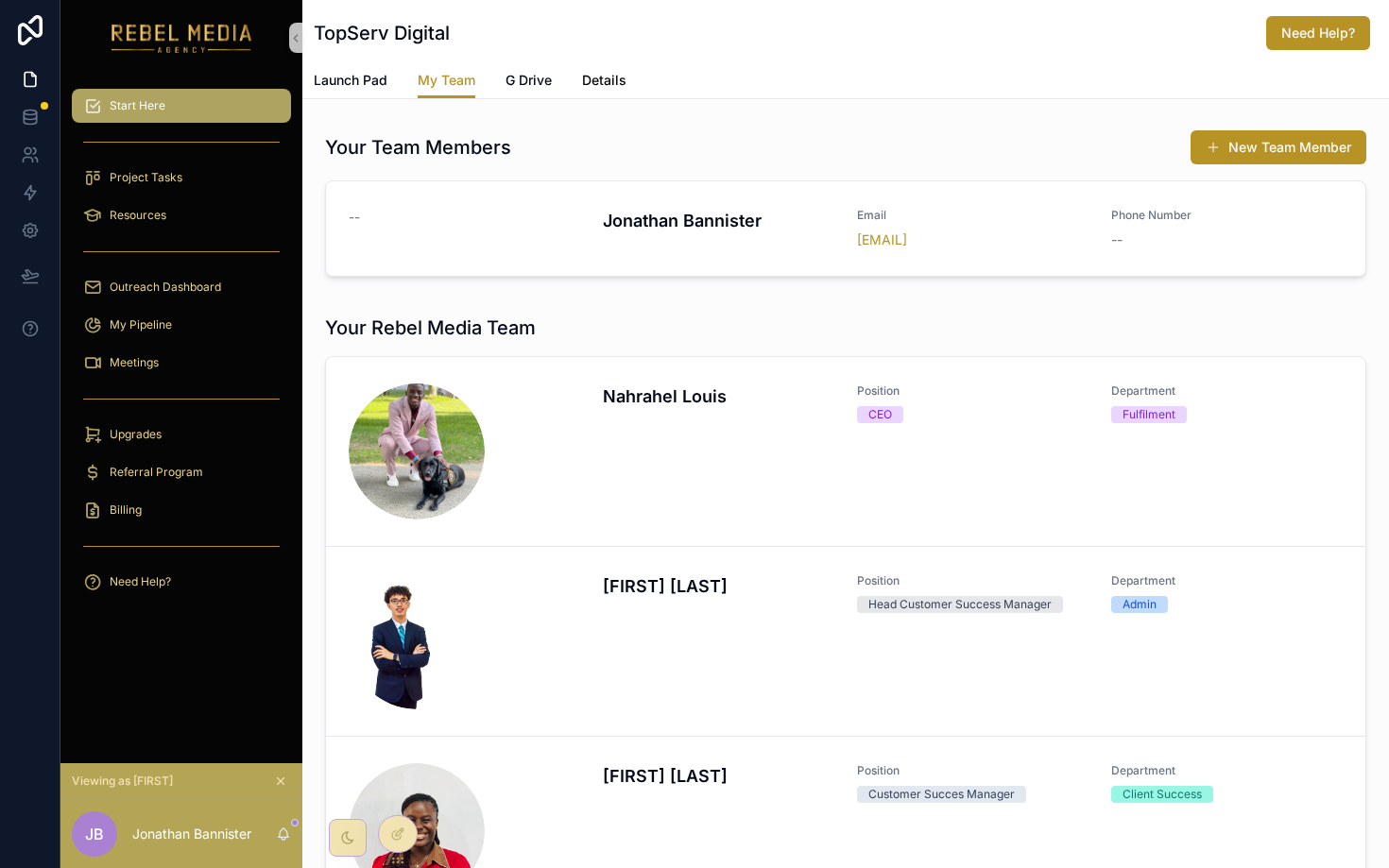 click on "Details" at bounding box center [604, 82] 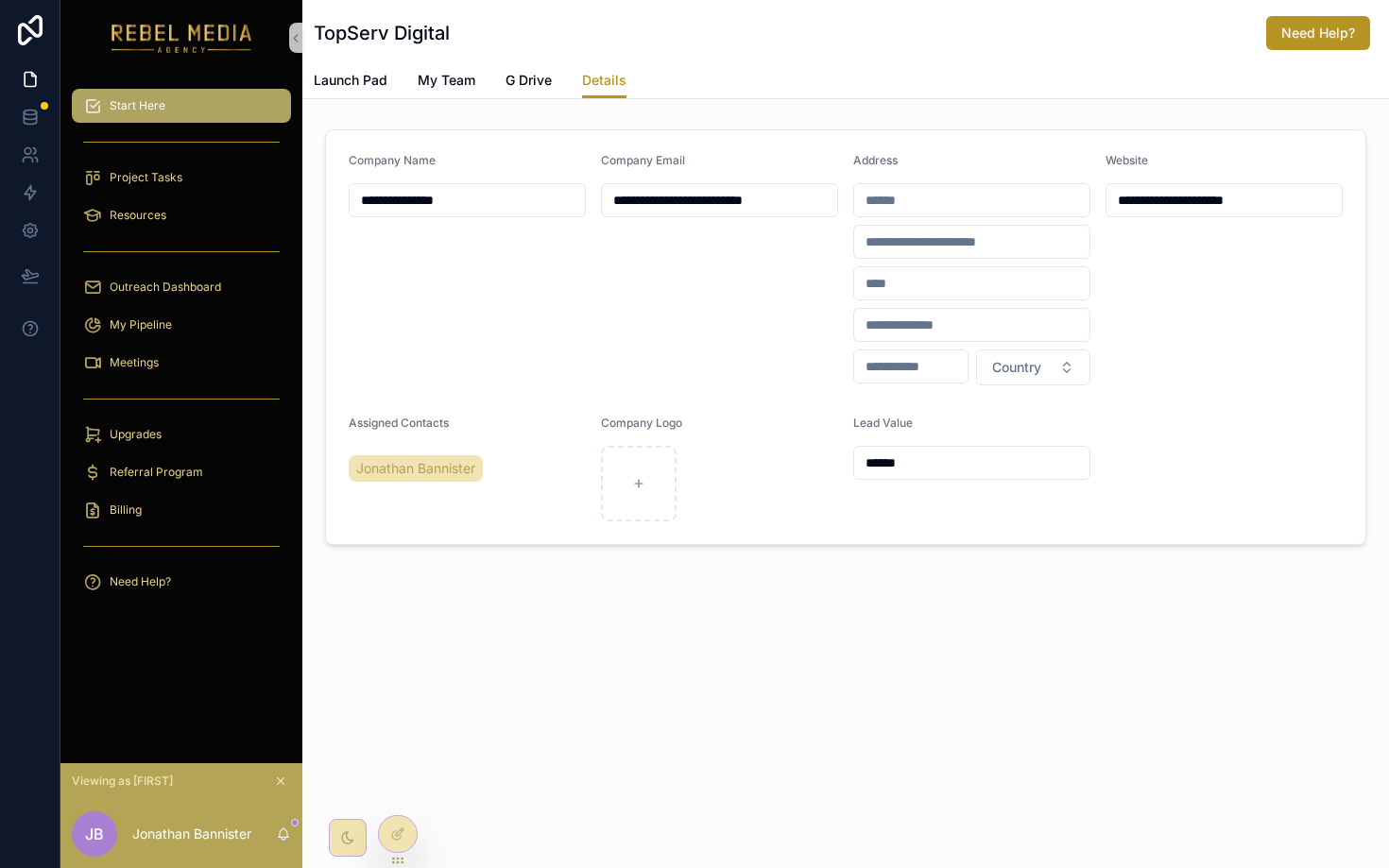 click on "G Drive" at bounding box center [528, 80] 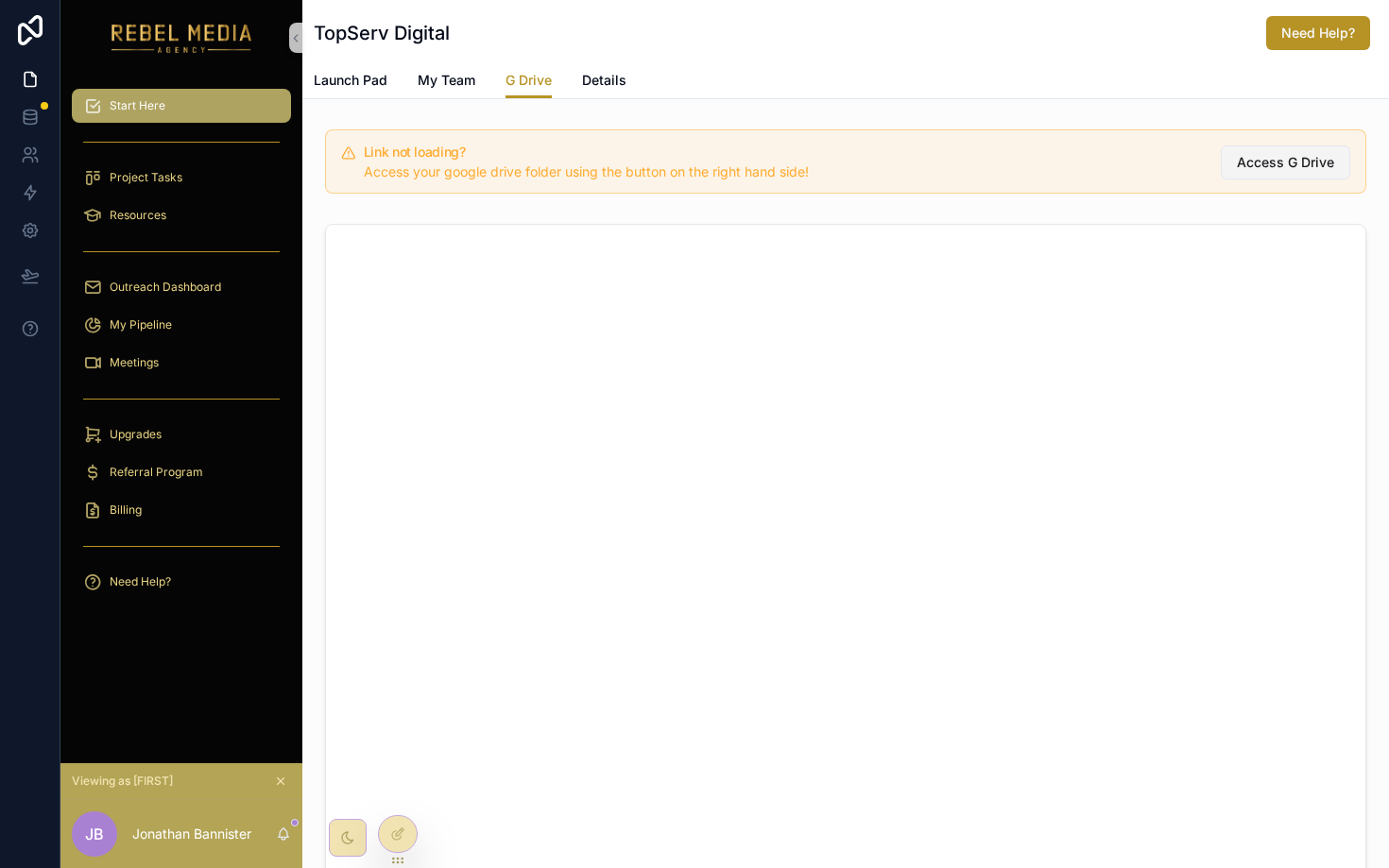 click on "Access G Drive" at bounding box center [1285, 162] 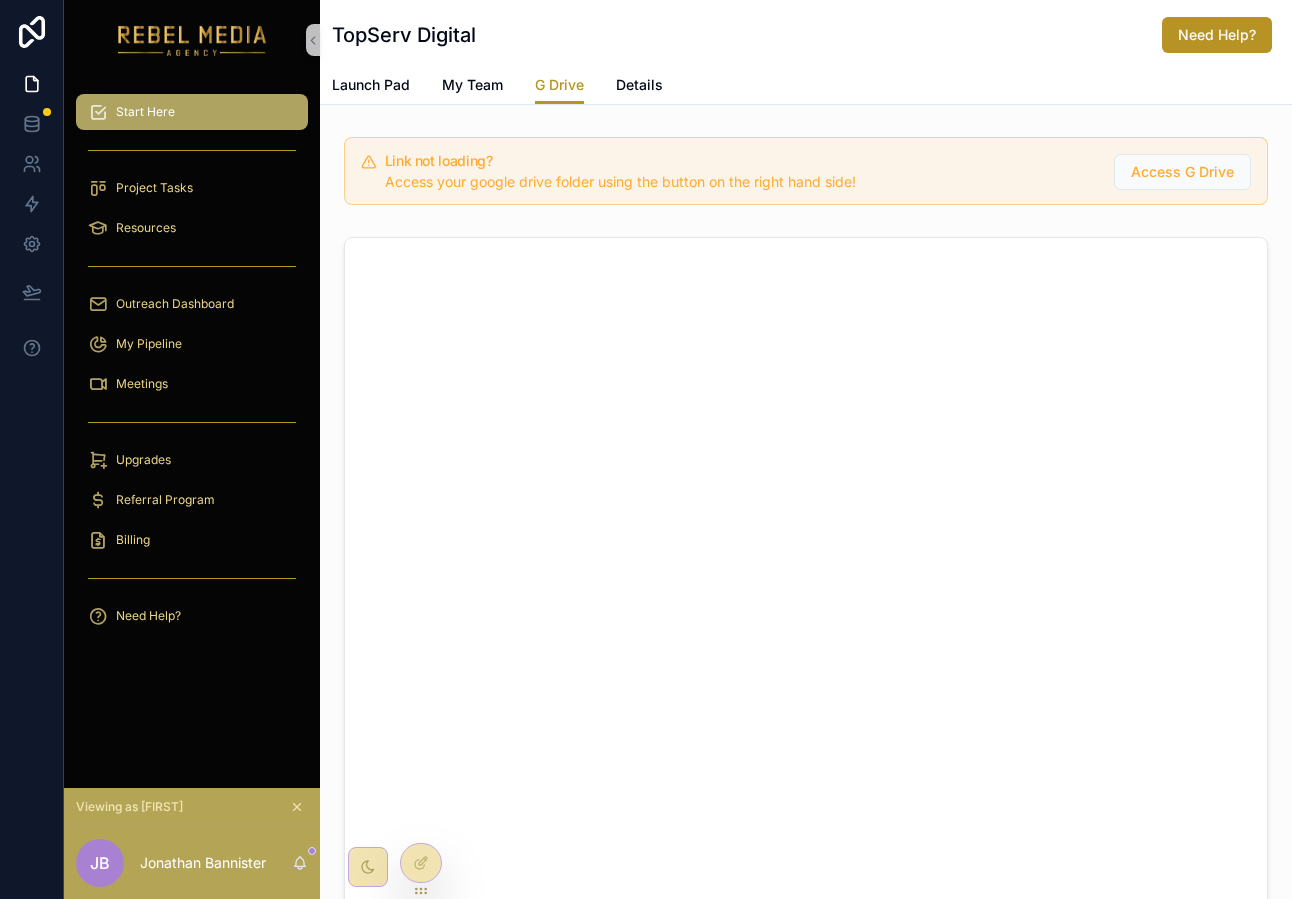 click 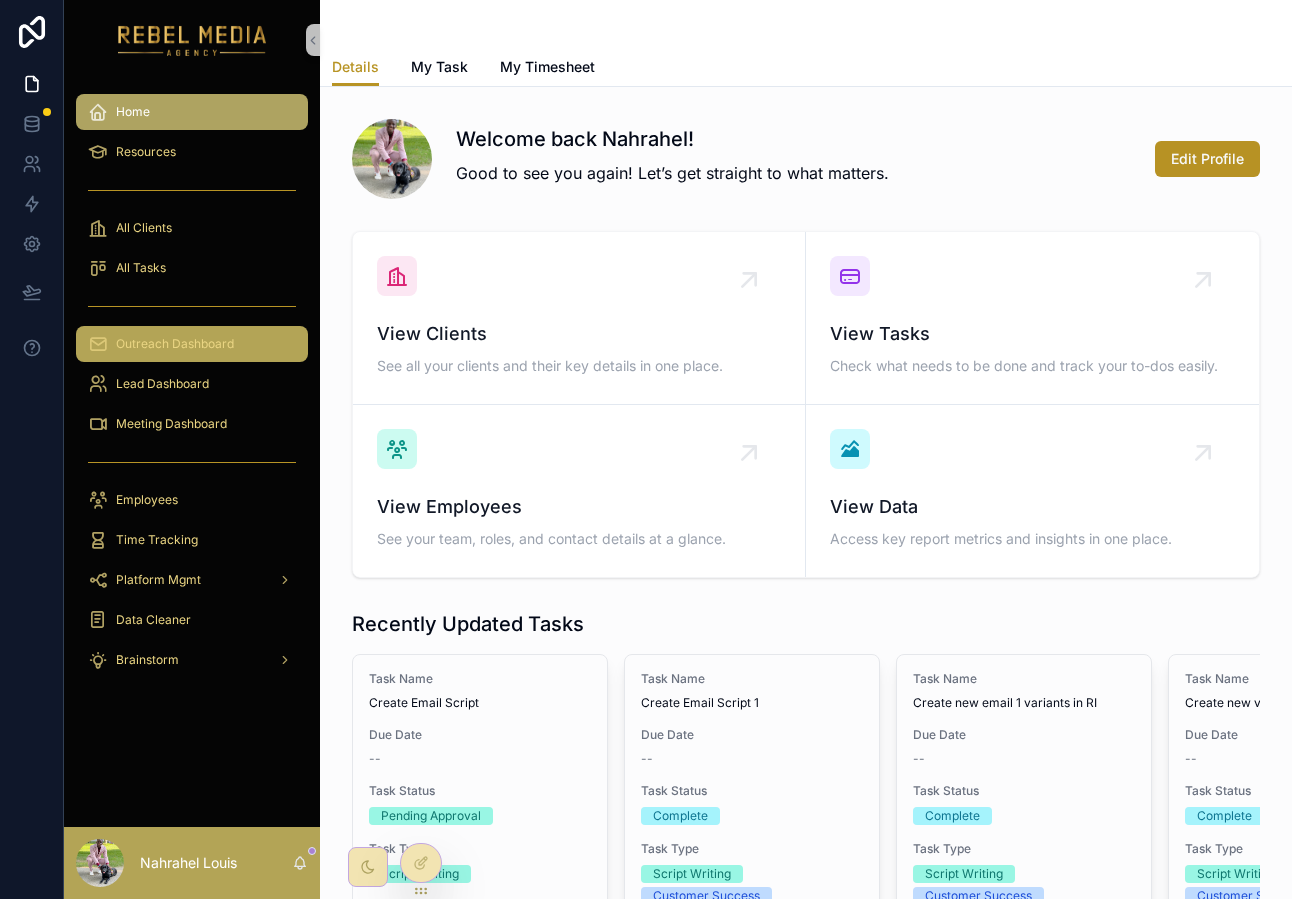 click on "Outreach Dashboard" at bounding box center [175, 344] 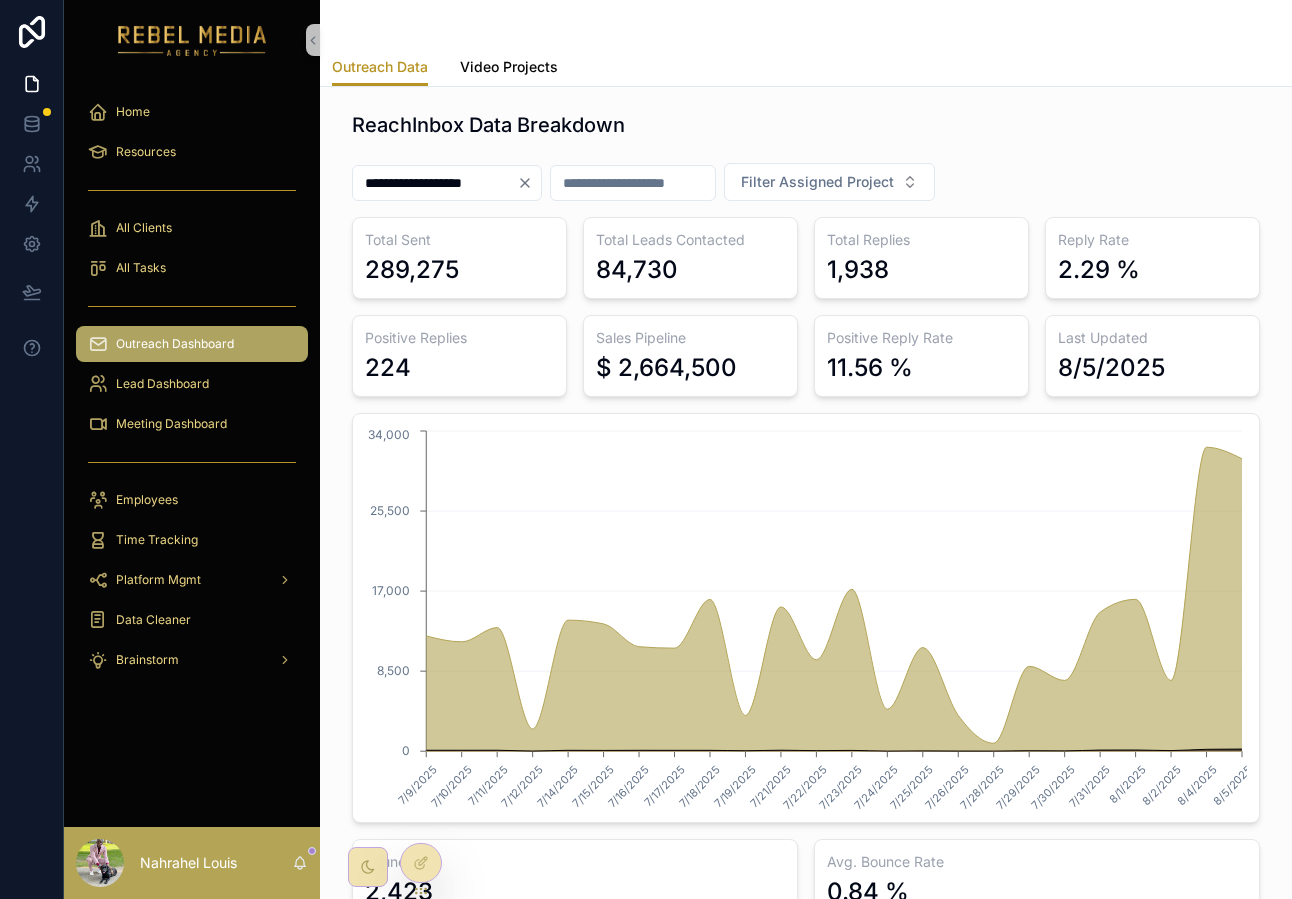 click on "Video Projects" at bounding box center [509, 67] 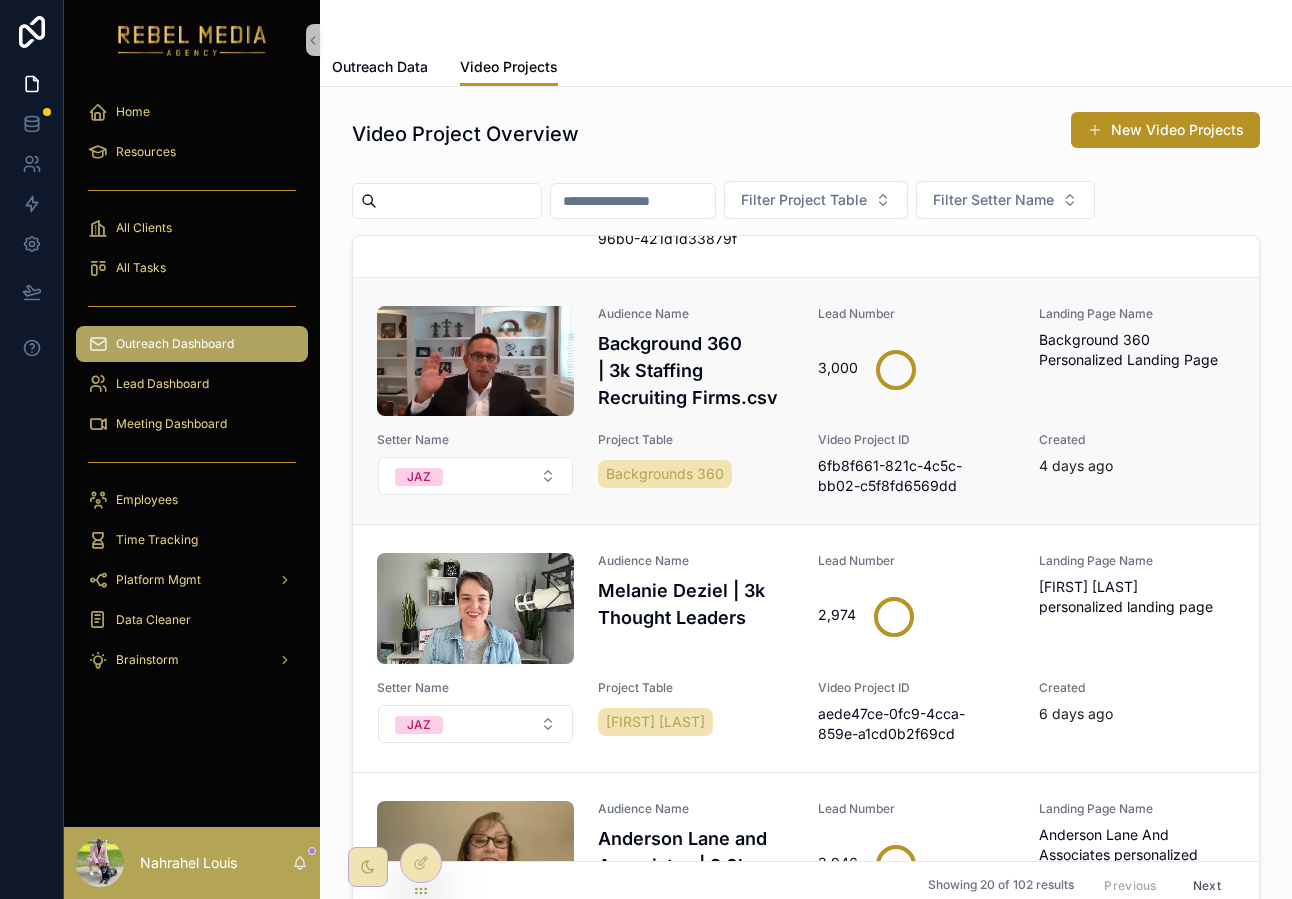 scroll, scrollTop: 457, scrollLeft: 0, axis: vertical 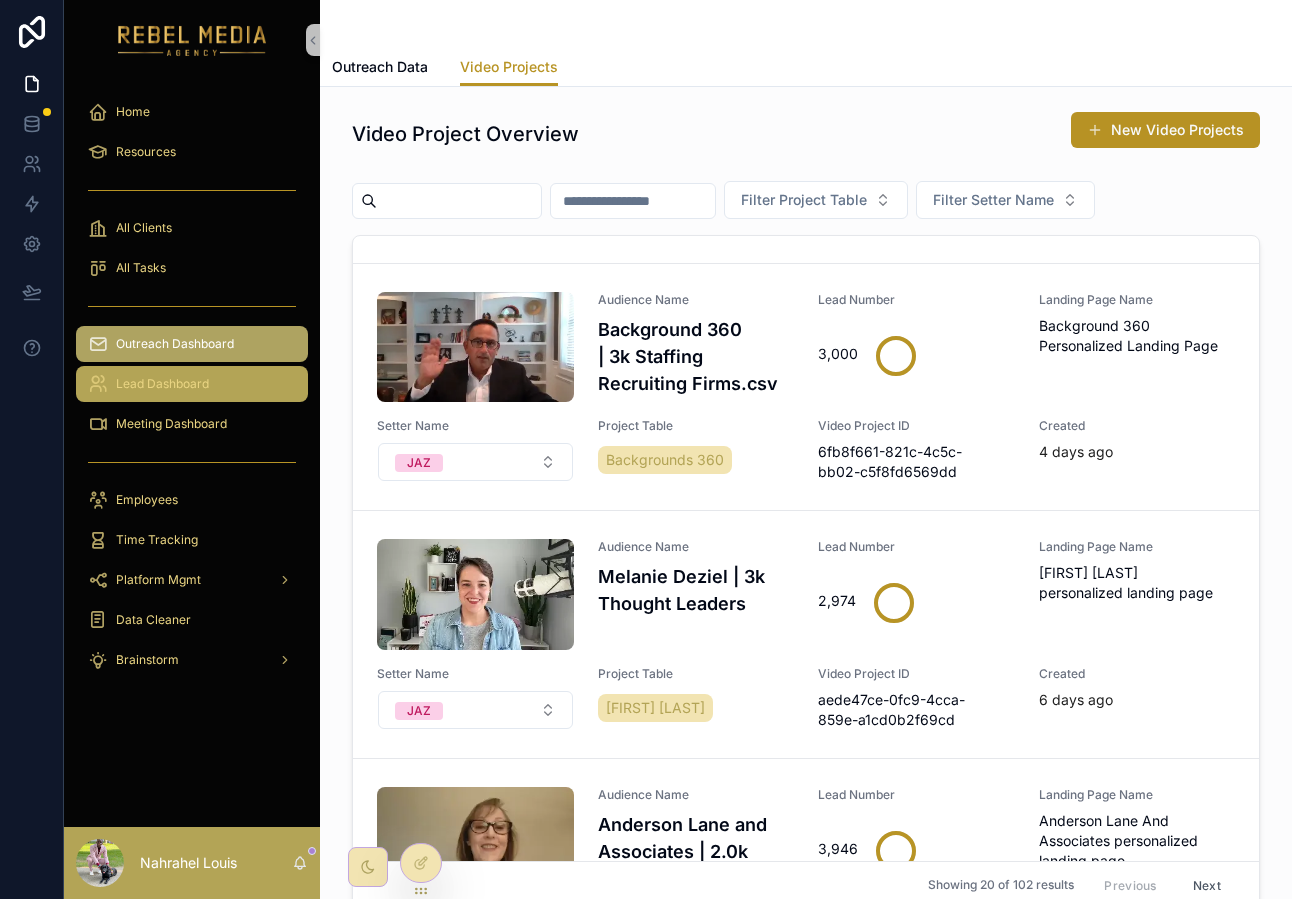 click on "Lead Dashboard" at bounding box center (192, 384) 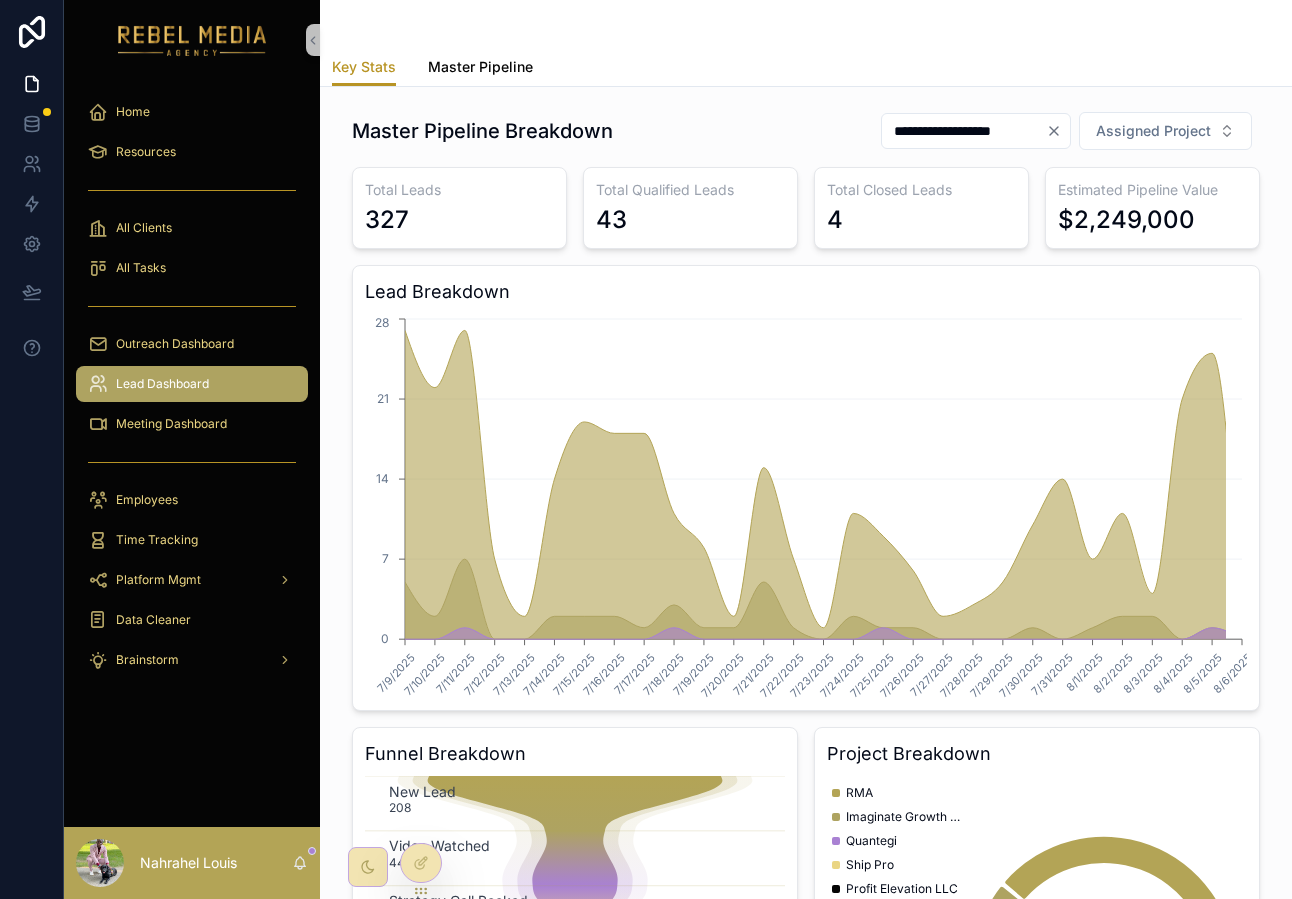 click on "Master Pipeline" at bounding box center (480, 67) 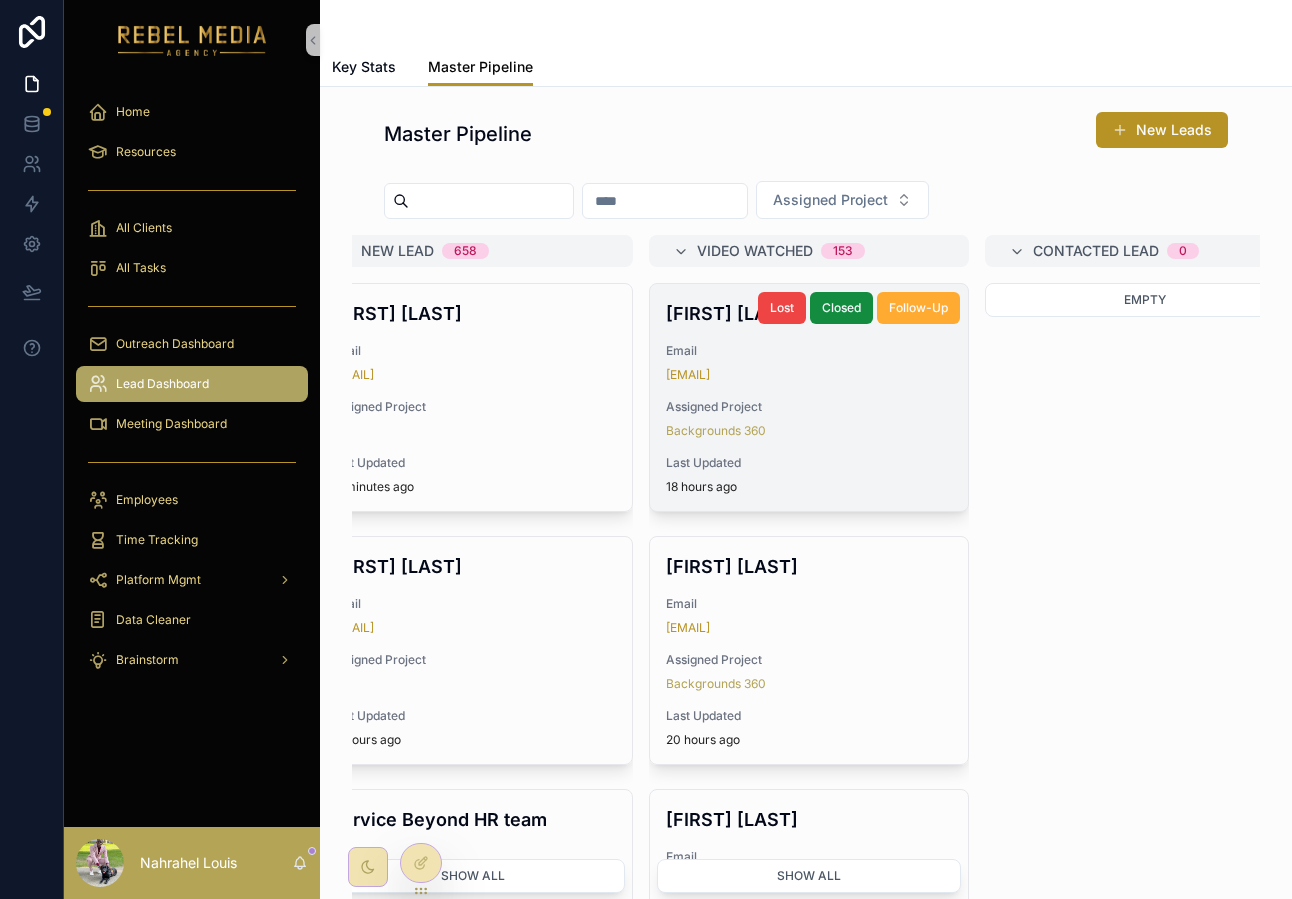 scroll, scrollTop: 0, scrollLeft: 135, axis: horizontal 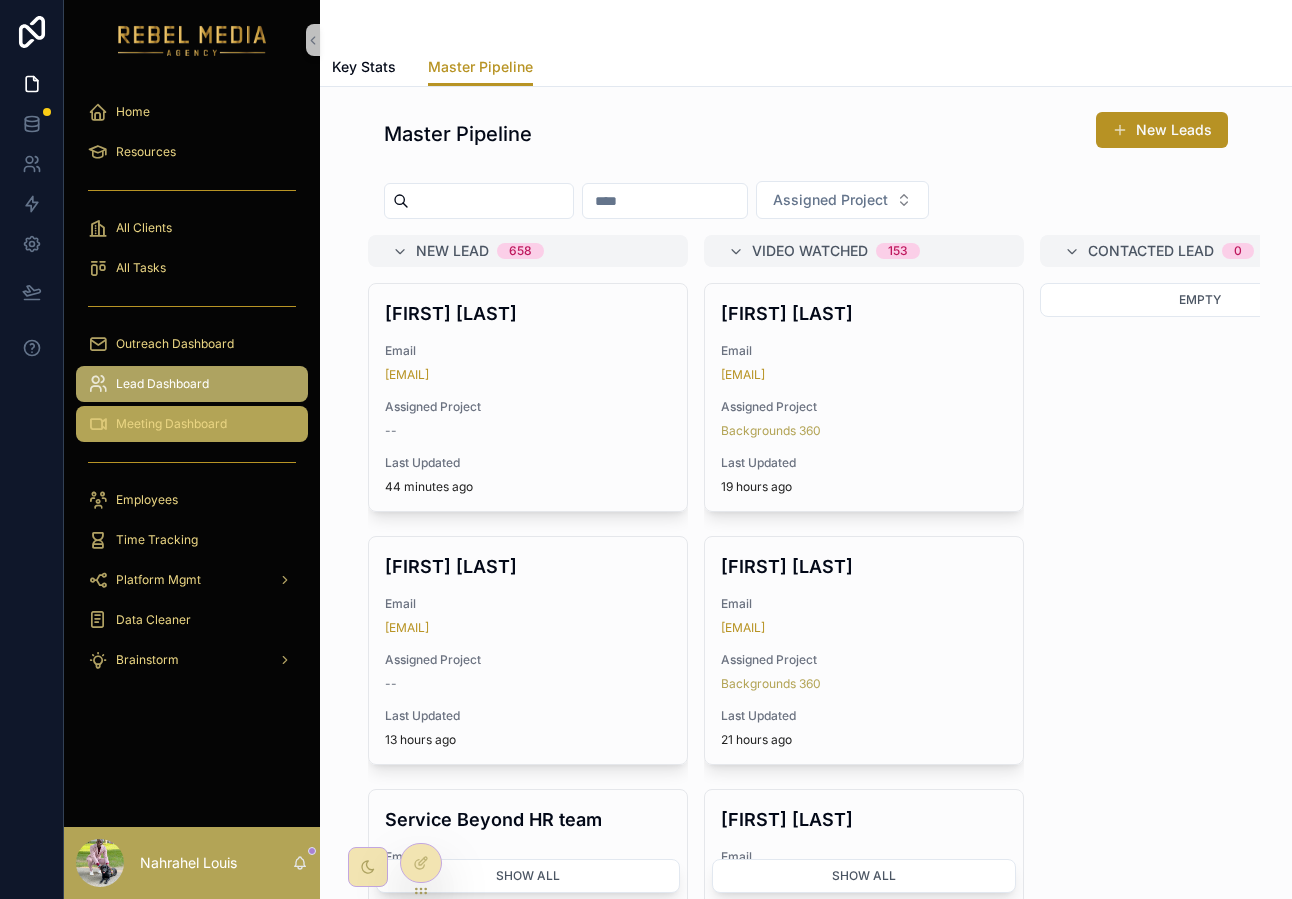 click on "Meeting Dashboard" at bounding box center (171, 424) 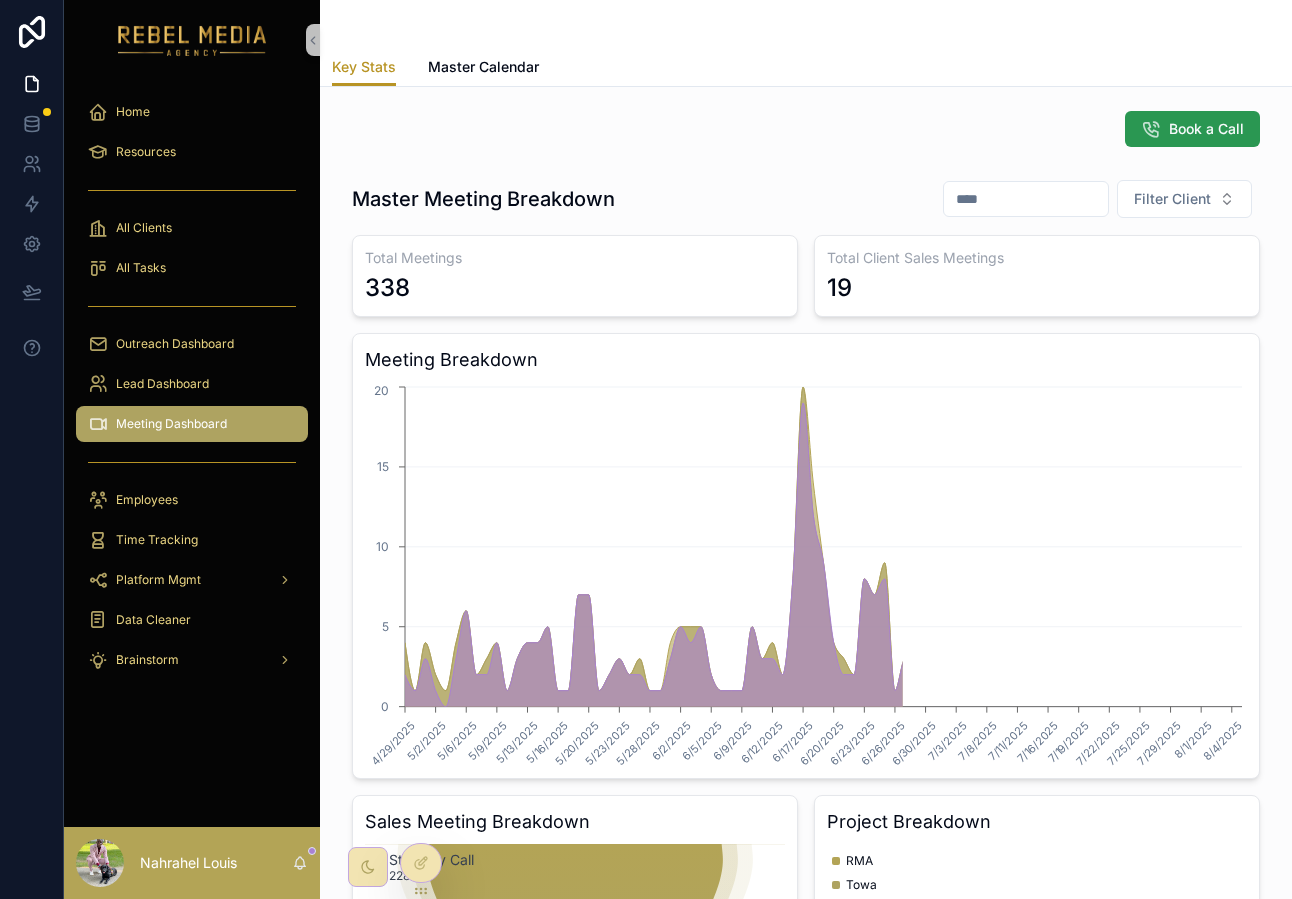 click on "Book a Call" at bounding box center (1192, 129) 